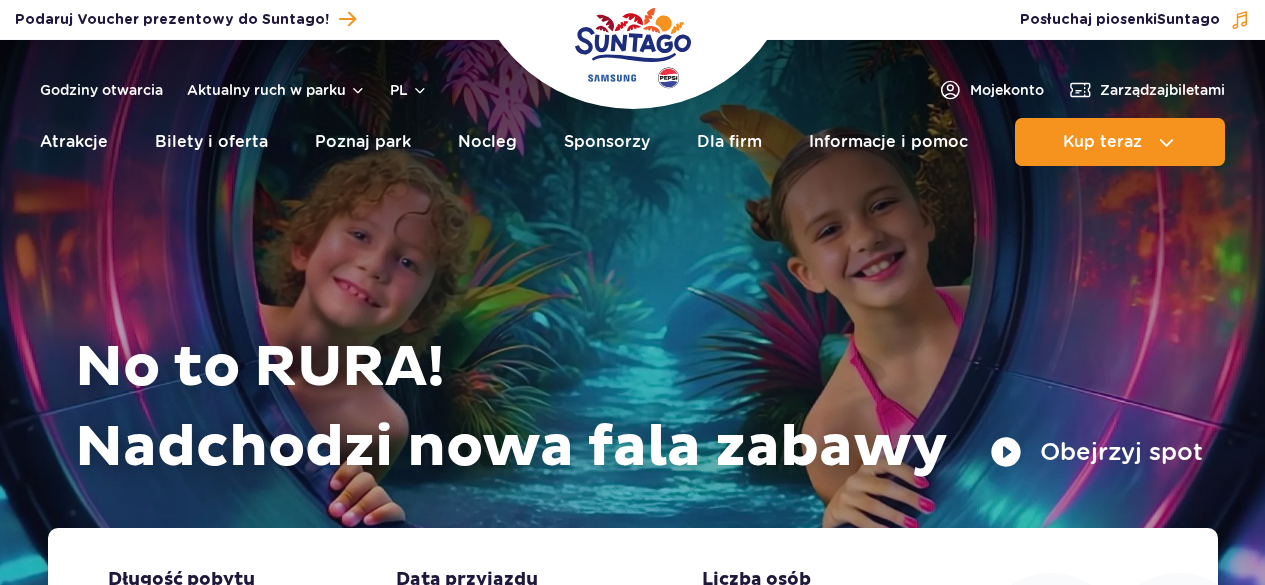 scroll, scrollTop: 0, scrollLeft: 0, axis: both 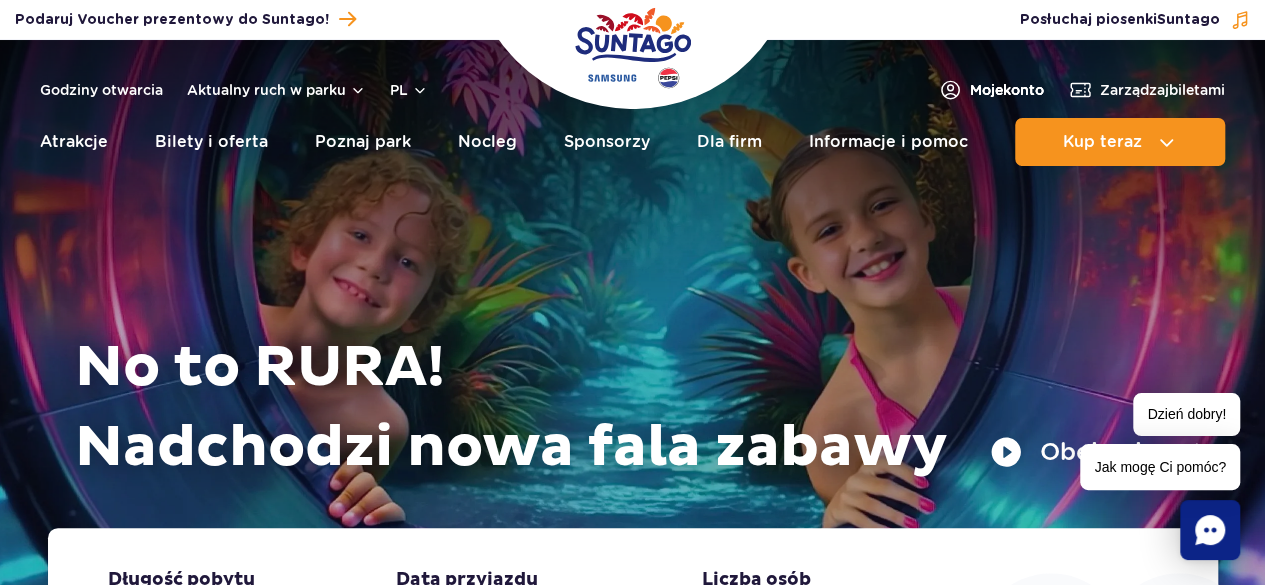 click on "Moje  konto" at bounding box center (991, 90) 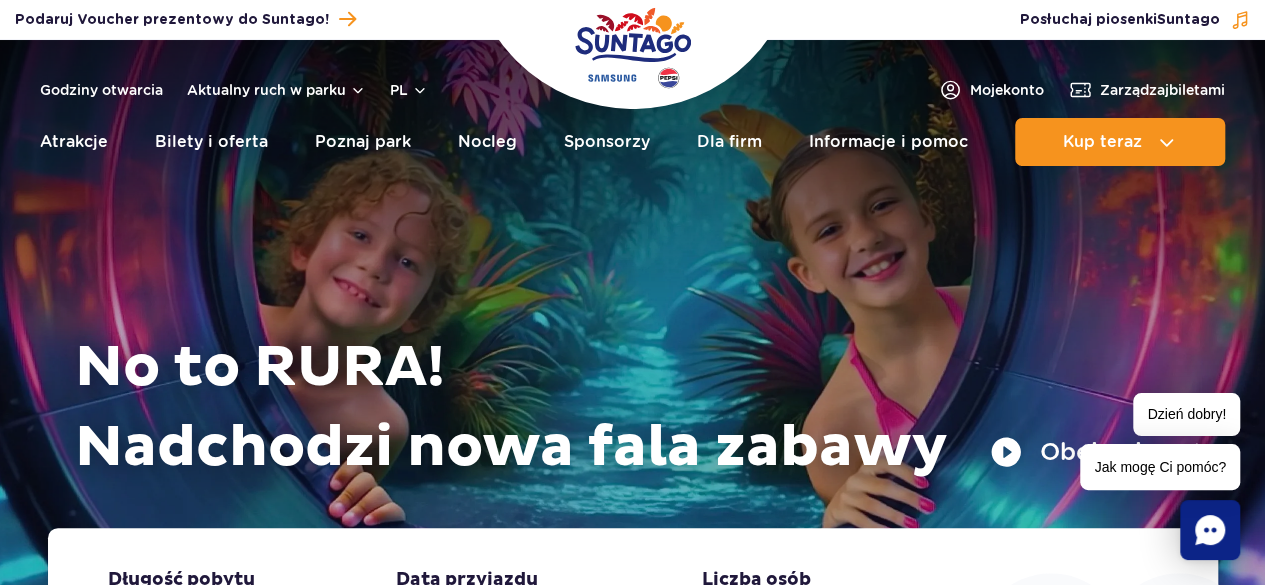 click on "No to RURA!  Nadchodzi nowa fala zabawy
Obejrzyj spot" at bounding box center (633, 309) 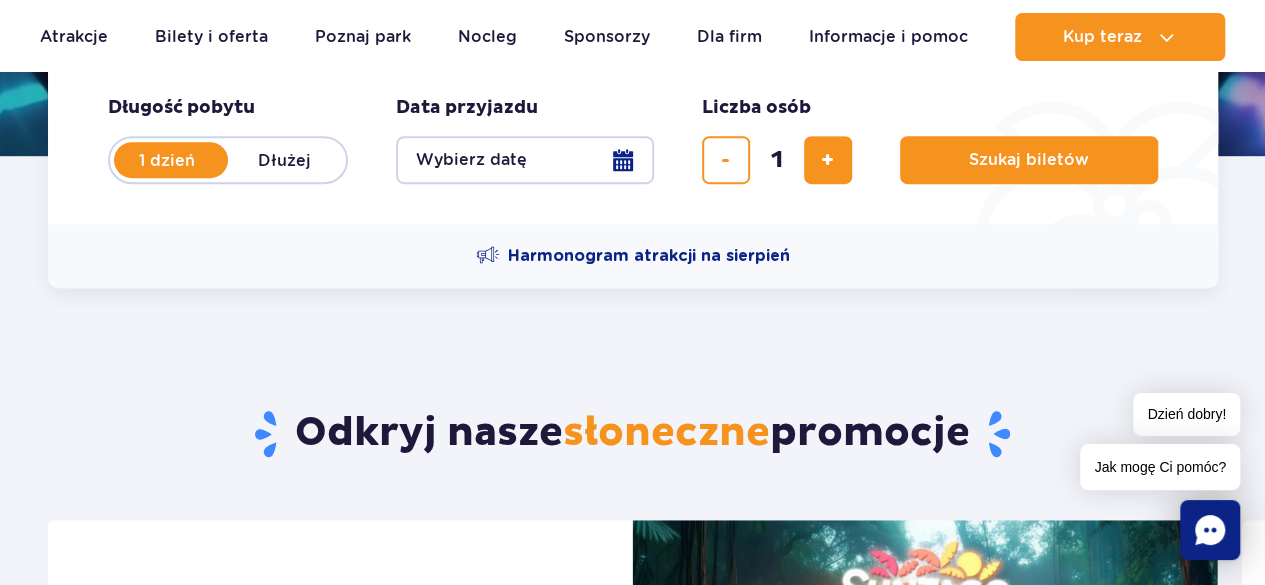 scroll, scrollTop: 432, scrollLeft: 0, axis: vertical 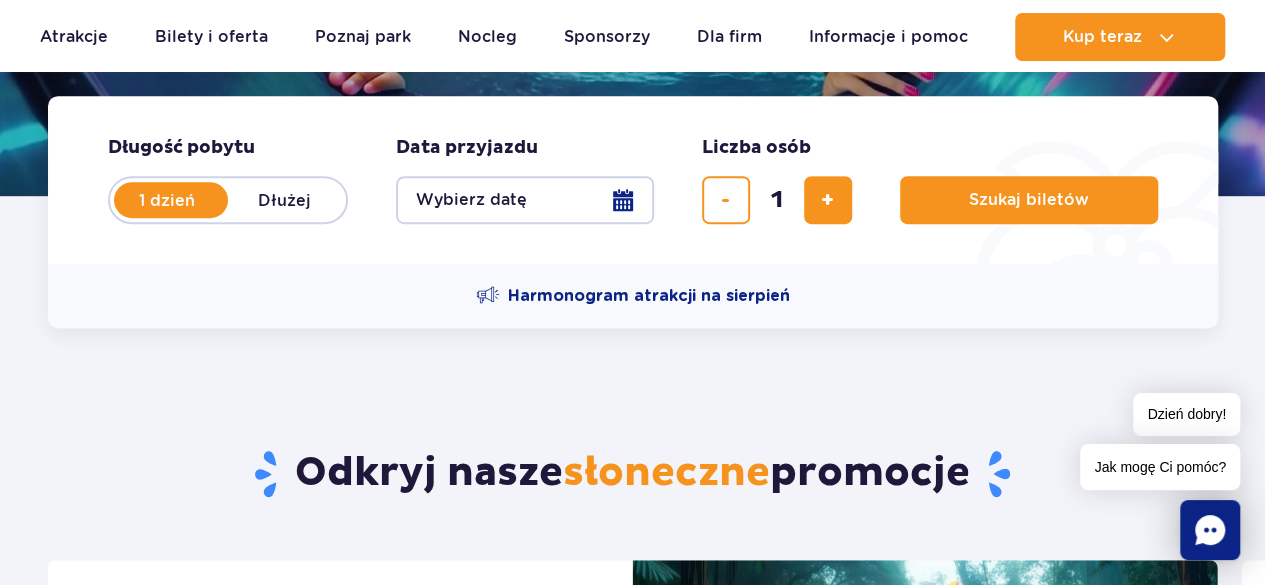 click on "Wybierz datę" at bounding box center (525, 200) 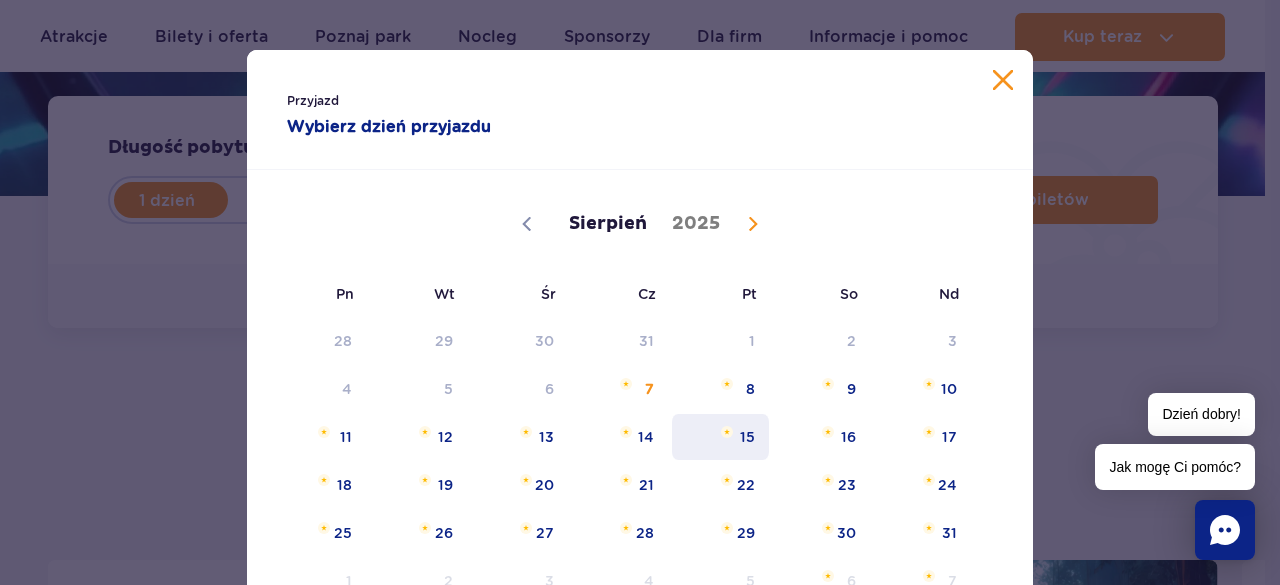 click on "15" at bounding box center (720, 437) 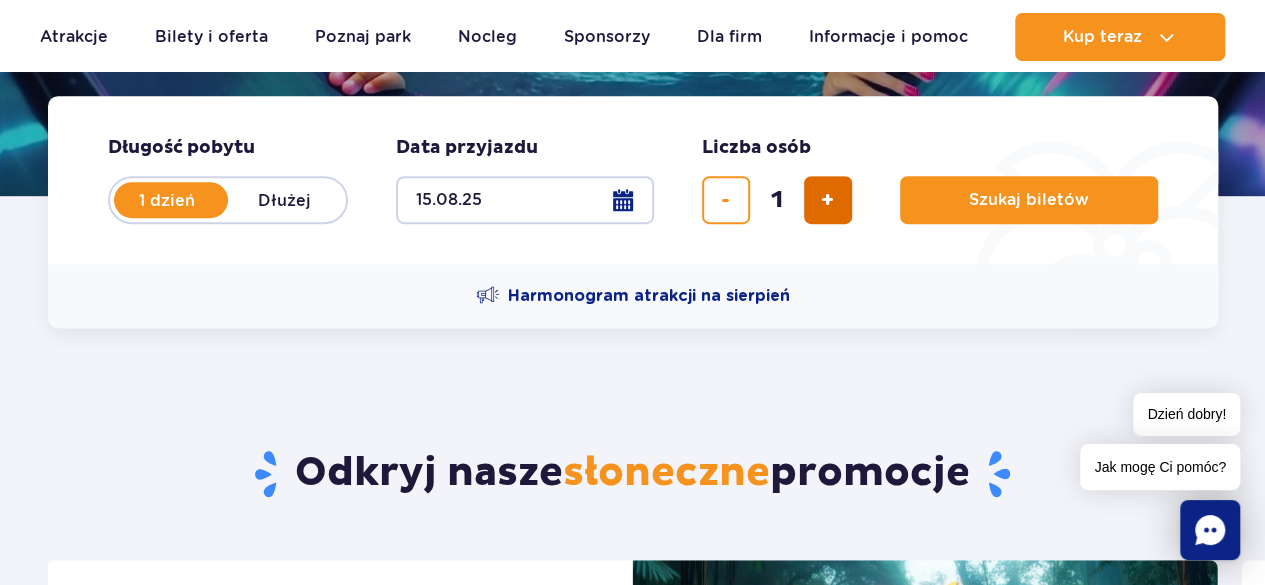 click at bounding box center (827, 200) 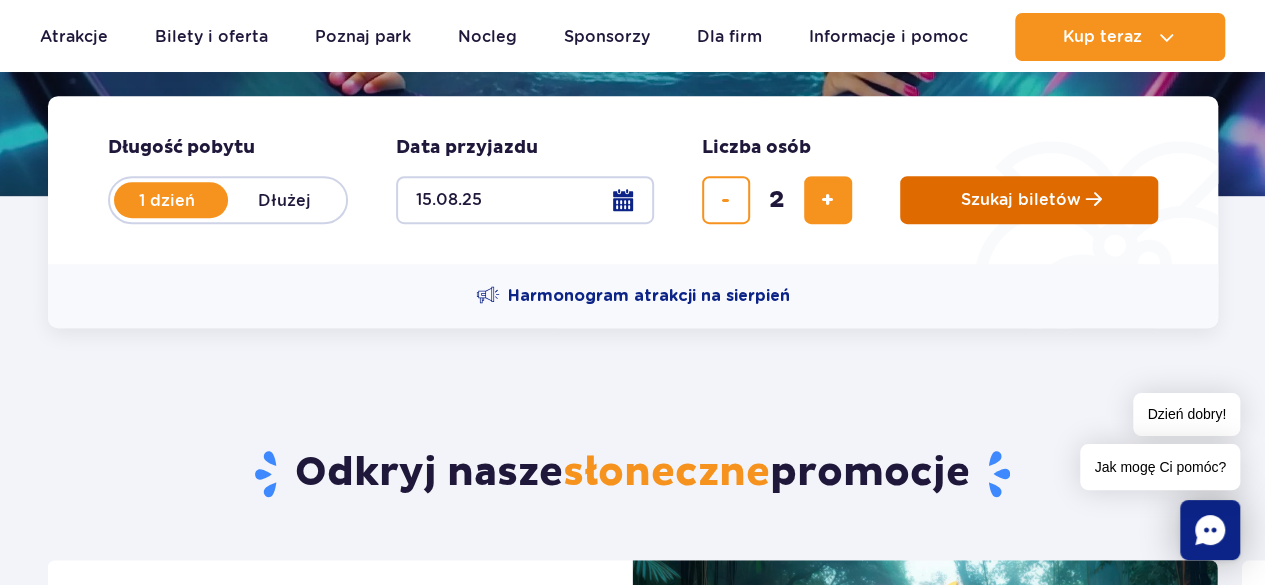 click on "Szukaj biletów" at bounding box center (1021, 200) 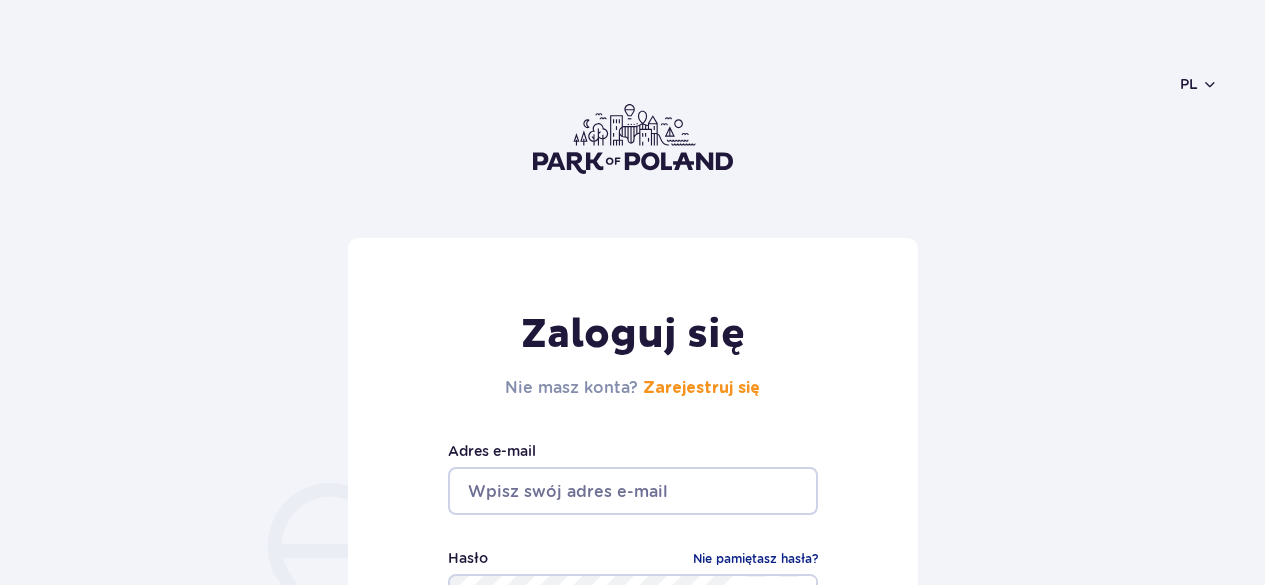 scroll, scrollTop: 0, scrollLeft: 0, axis: both 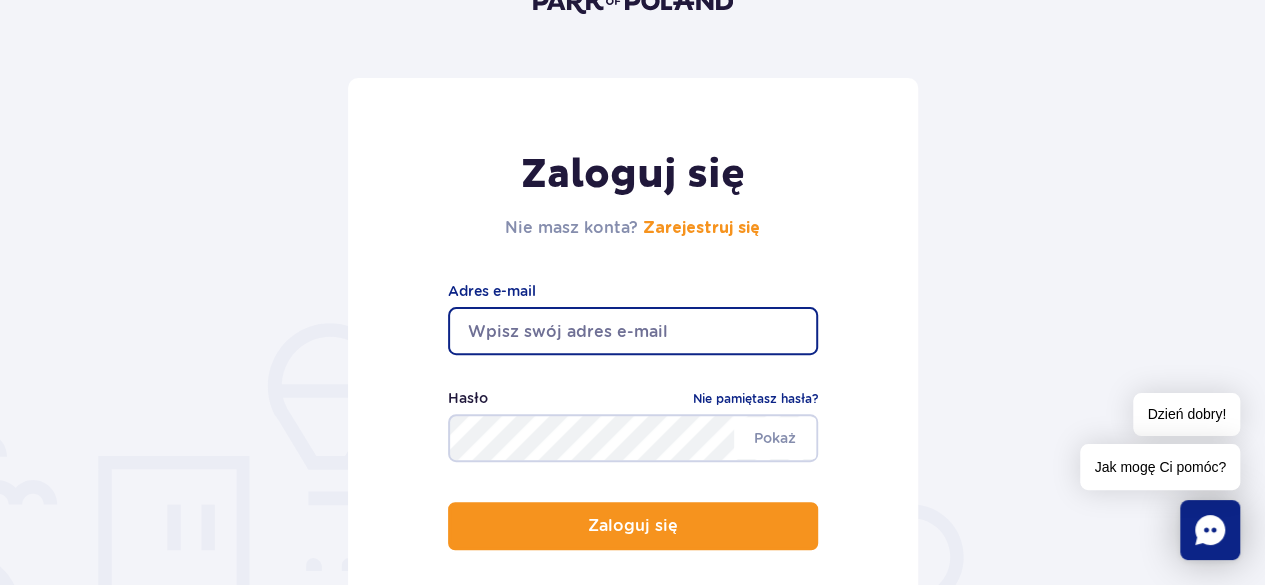 click at bounding box center (633, 331) 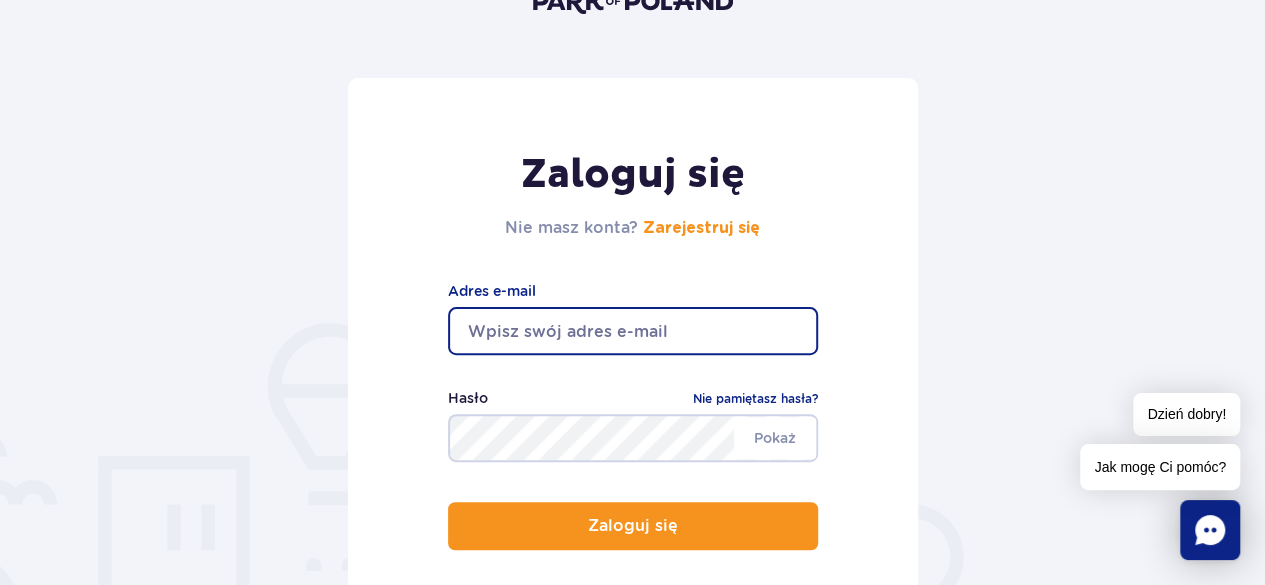 type on "nikoletta.buczek@imid.med.pl" 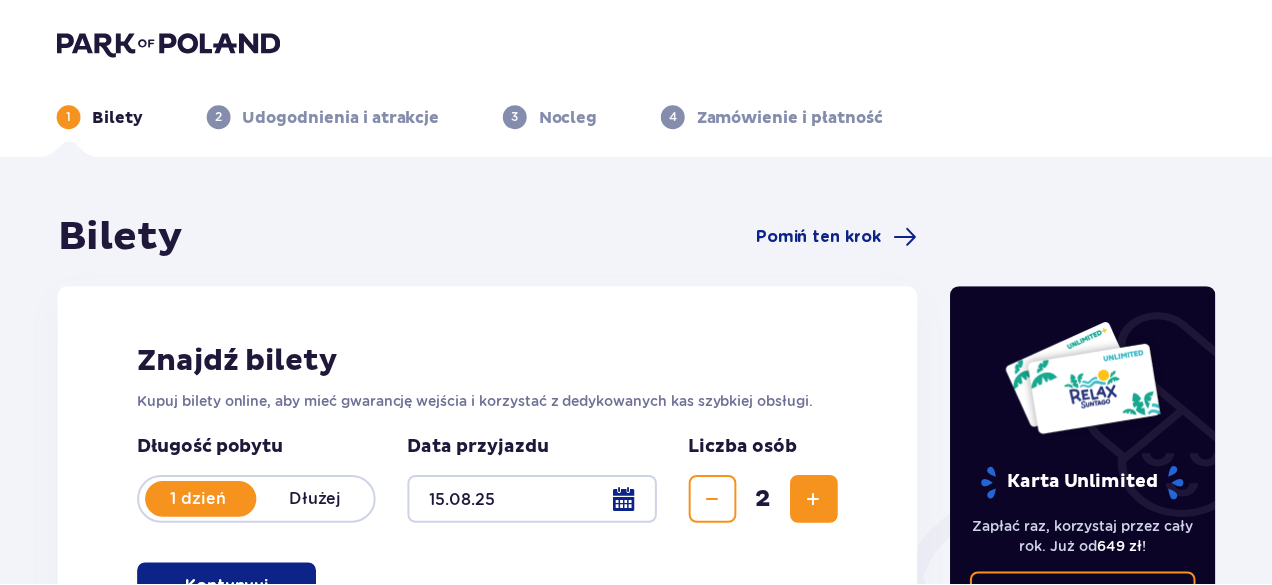 scroll, scrollTop: 0, scrollLeft: 0, axis: both 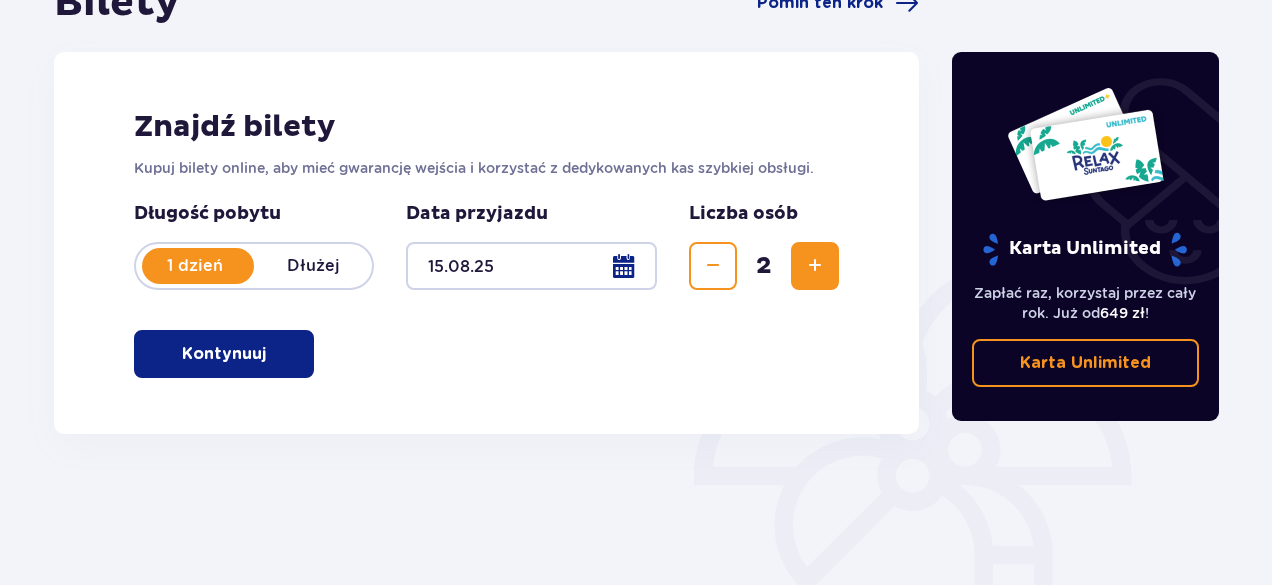 click on "Dłużej" at bounding box center (313, 266) 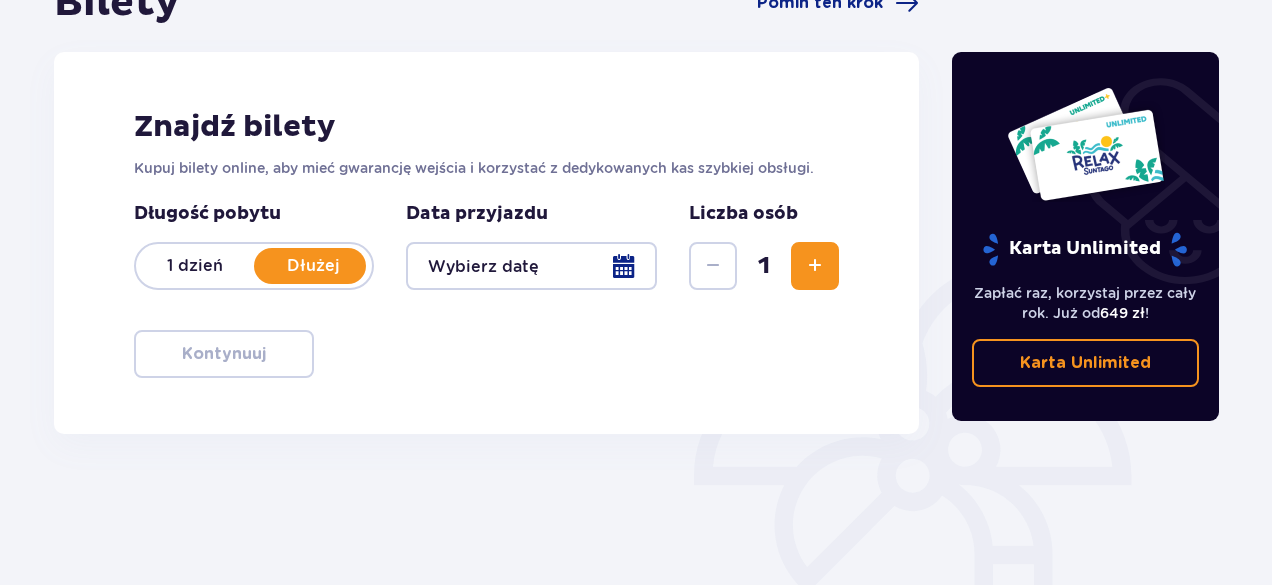 click at bounding box center (531, 266) 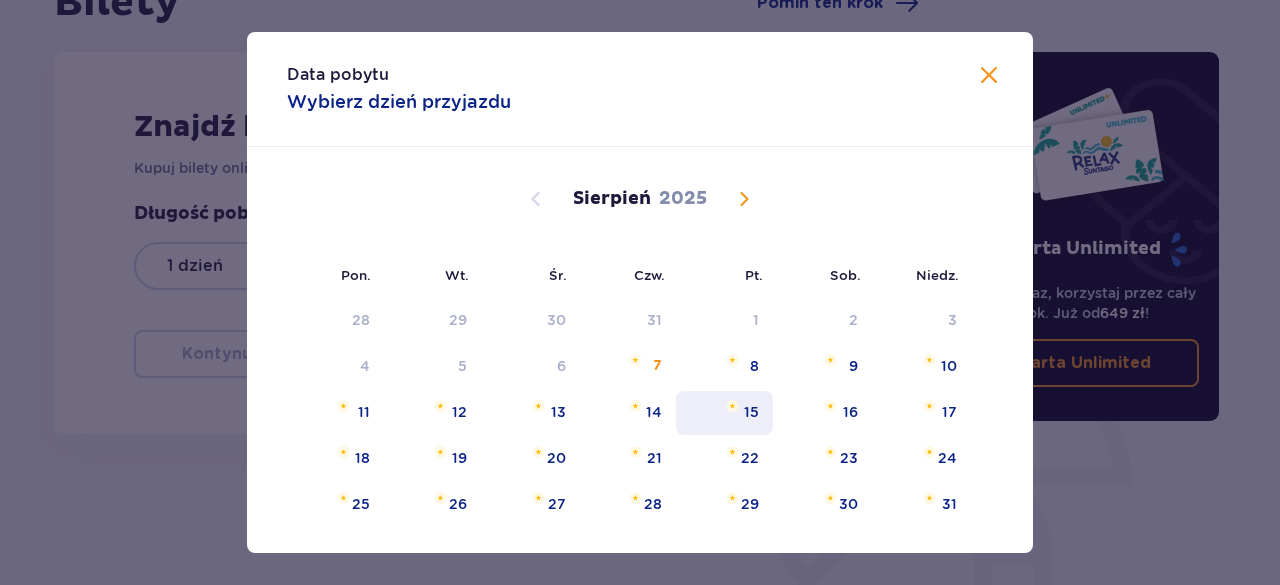 click at bounding box center (732, 406) 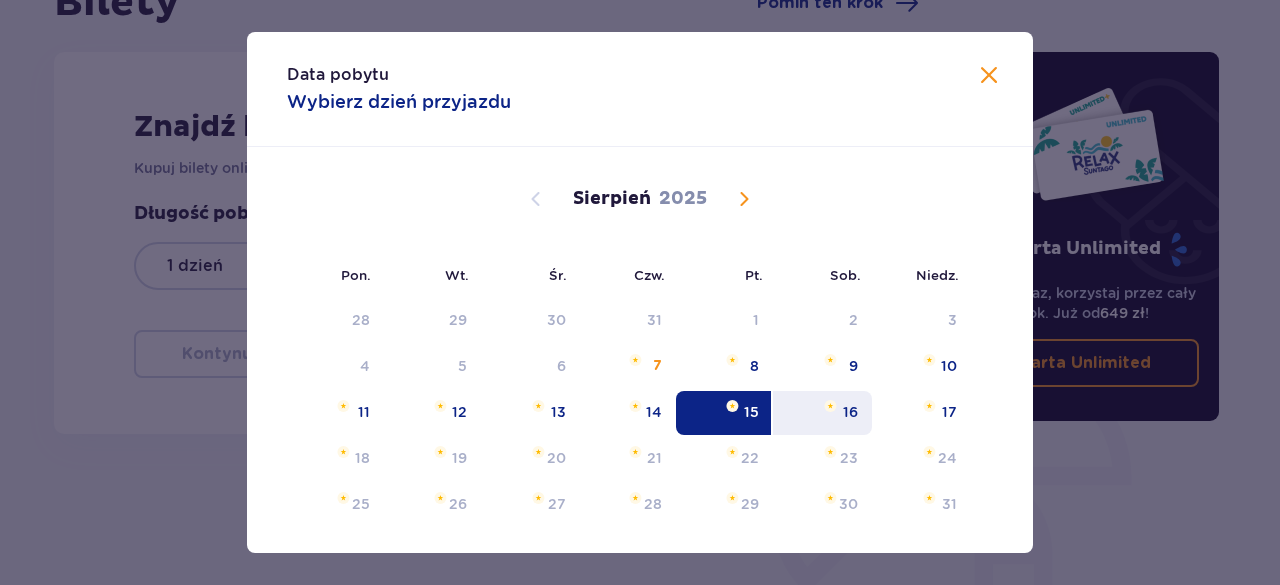 click on "16" at bounding box center (822, 413) 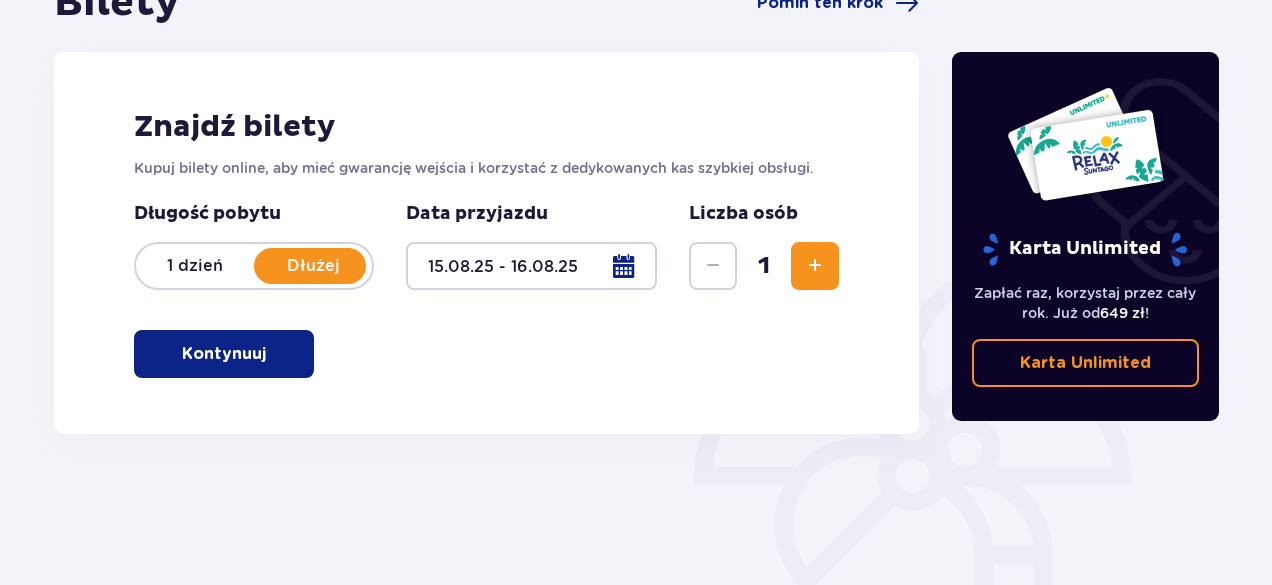 click on "Znajdź bilety Kupuj bilety online, aby mieć gwarancję wejścia i korzystać z dedykowanych kas szybkiej obsługi. Długość pobytu 1 dzień Dłużej Data przyjazdu [DATE] - [DATE] Liczba osób 1 Kontynuuj" at bounding box center (486, 243) 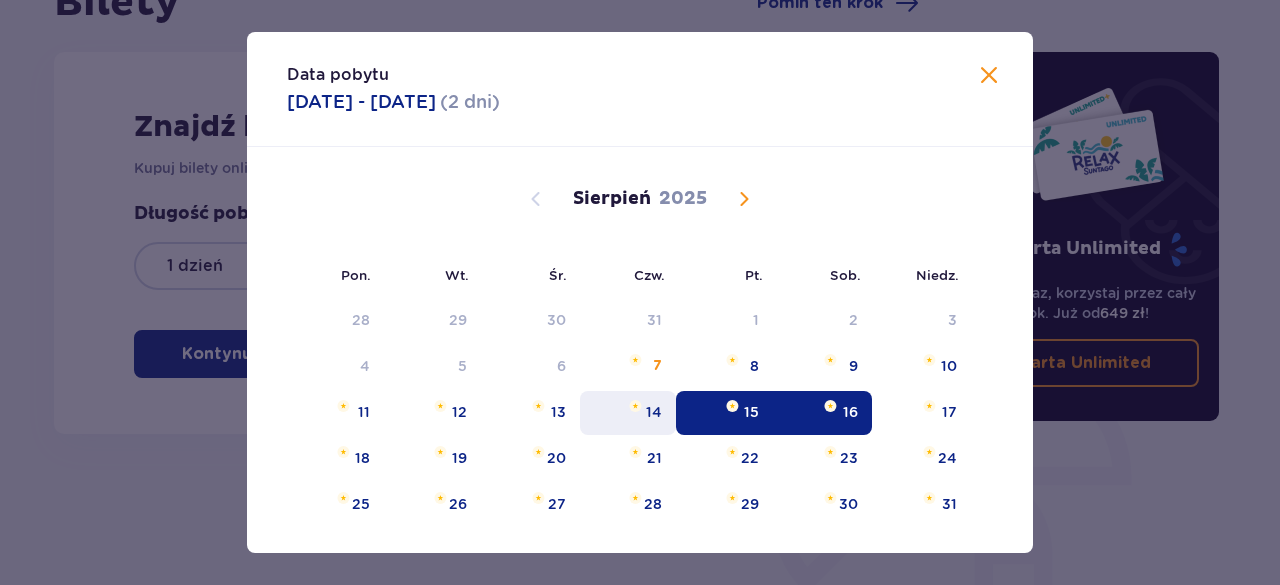 click on "14" at bounding box center (654, 412) 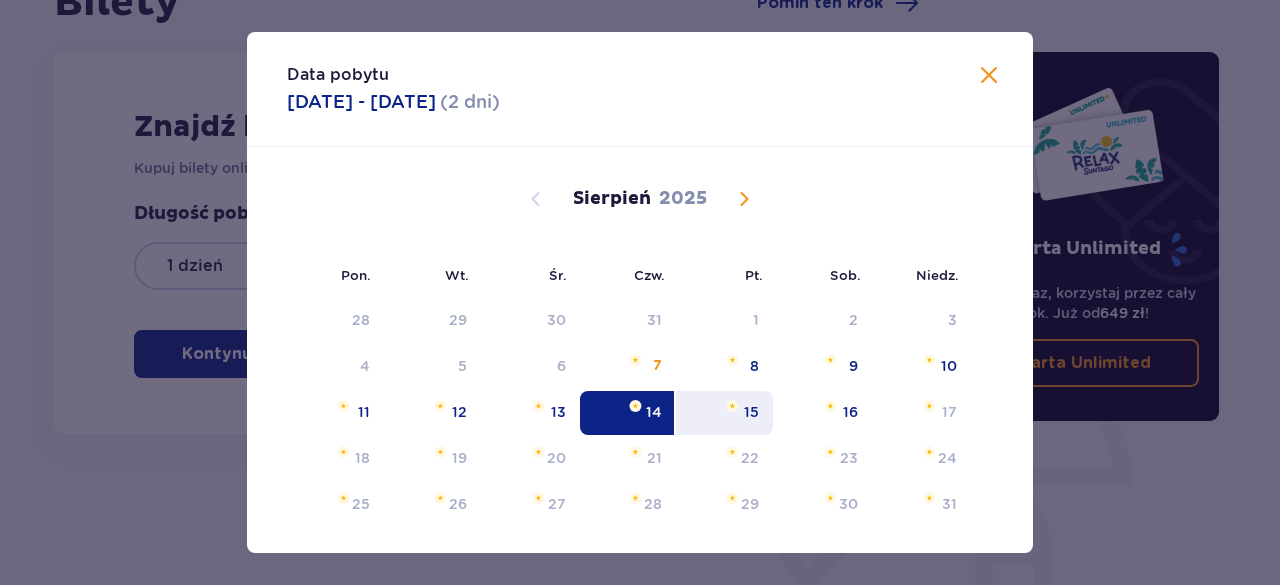 click on "15" at bounding box center [724, 413] 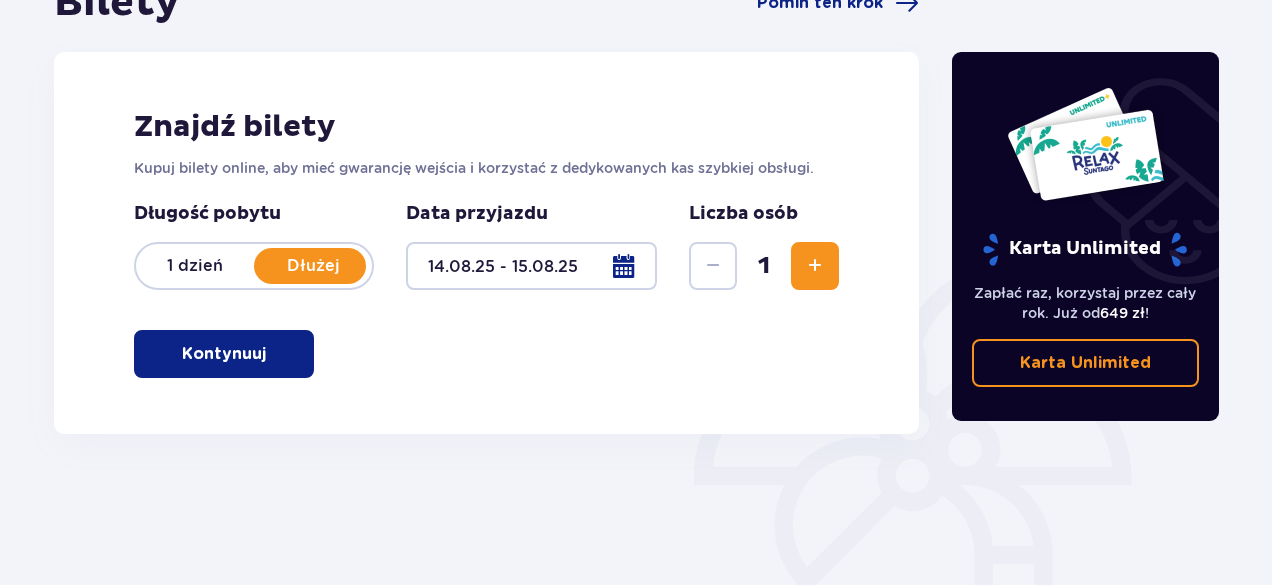 click on "Znajdź bilety Kupuj bilety online, aby mieć gwarancję wejścia i korzystać z dedykowanych kas szybkiej obsługi. Długość pobytu 1 dzień Dłużej Data przyjazdu [DATE] - [DATE] Liczba osób 1 Kontynuuj" at bounding box center [486, 243] 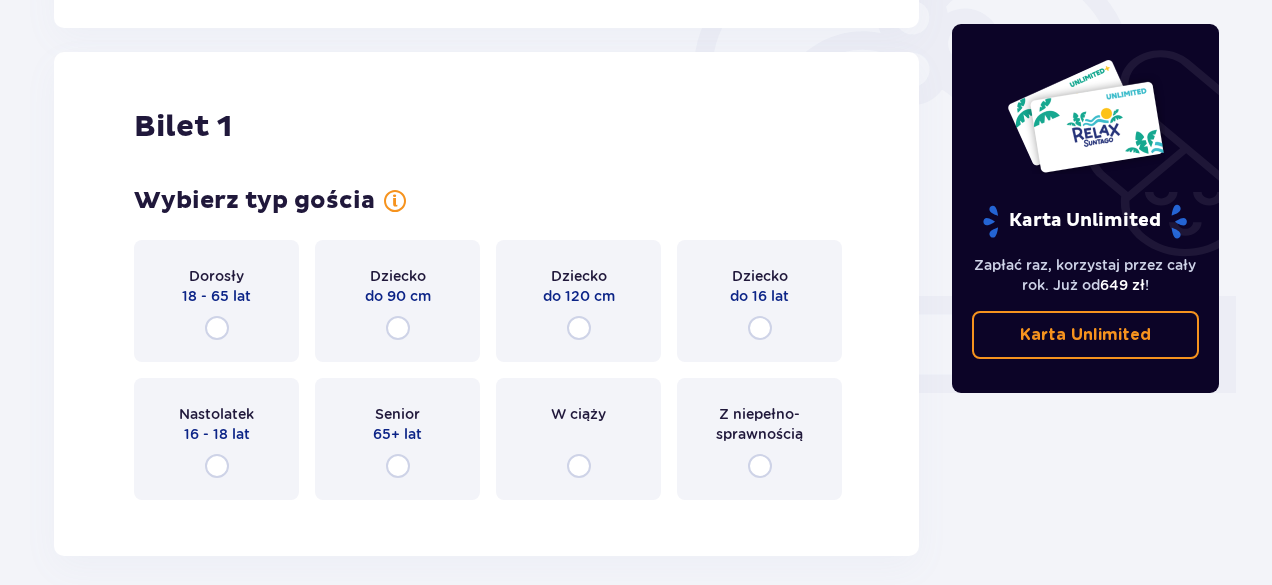 scroll, scrollTop: 668, scrollLeft: 0, axis: vertical 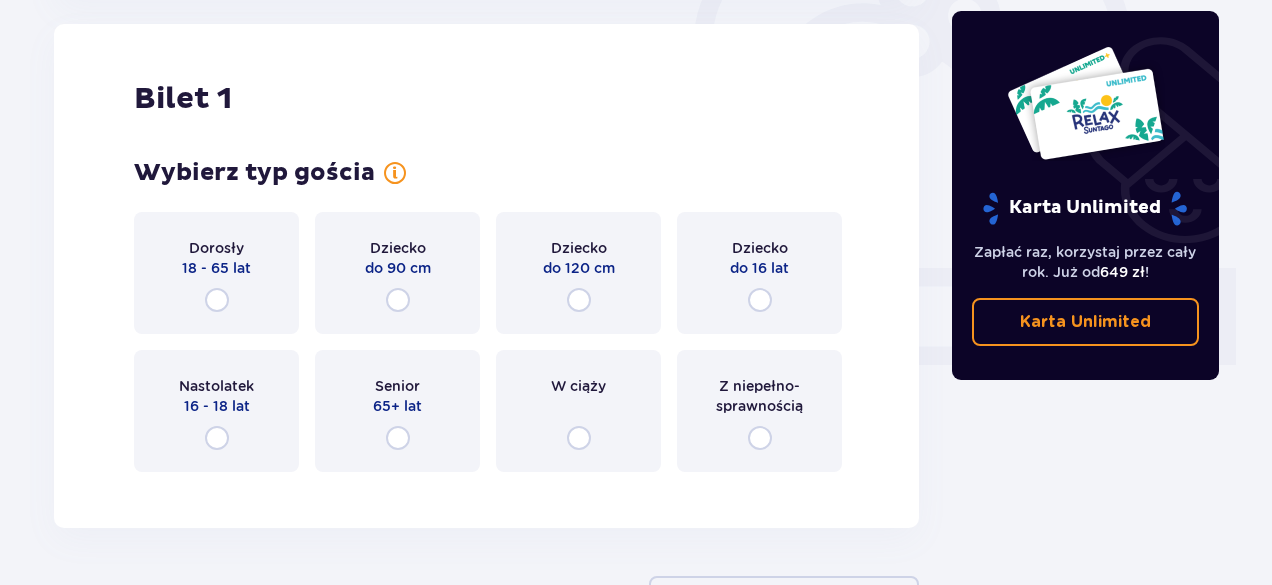 click on "18 - 65 lat" at bounding box center [216, 268] 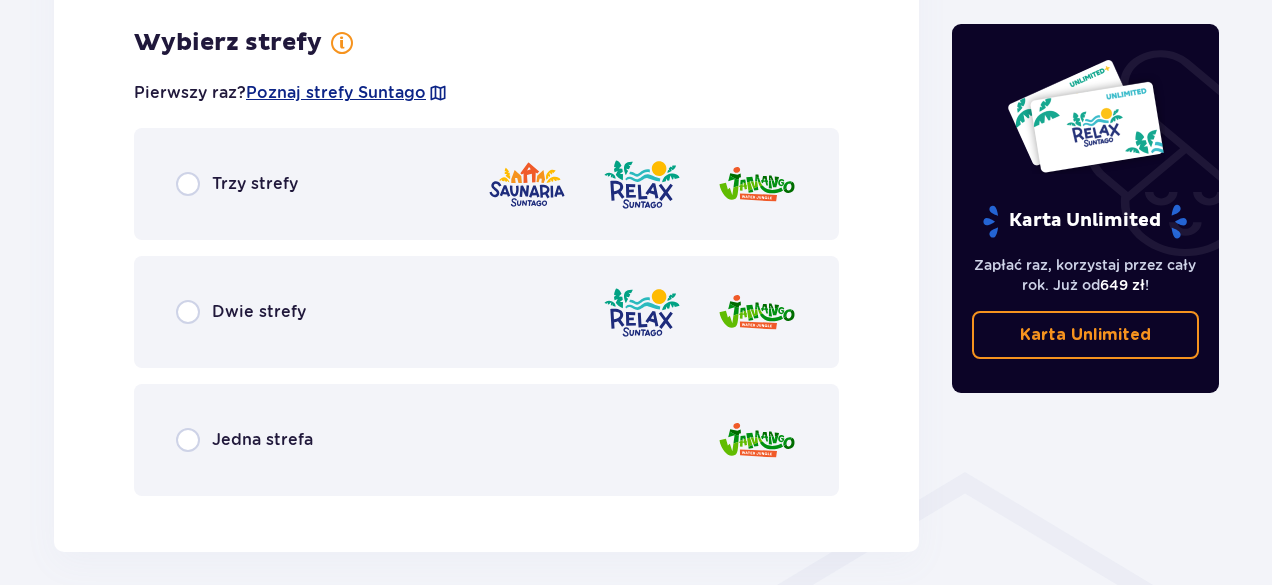 scroll, scrollTop: 1156, scrollLeft: 0, axis: vertical 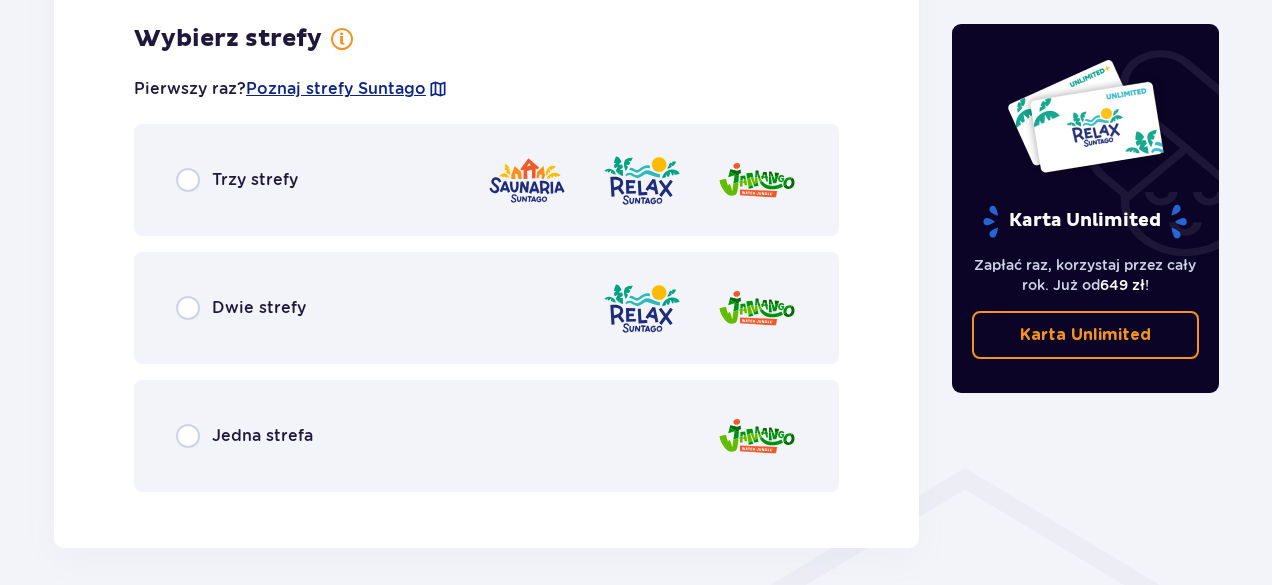 click on "Trzy strefy" at bounding box center [486, 180] 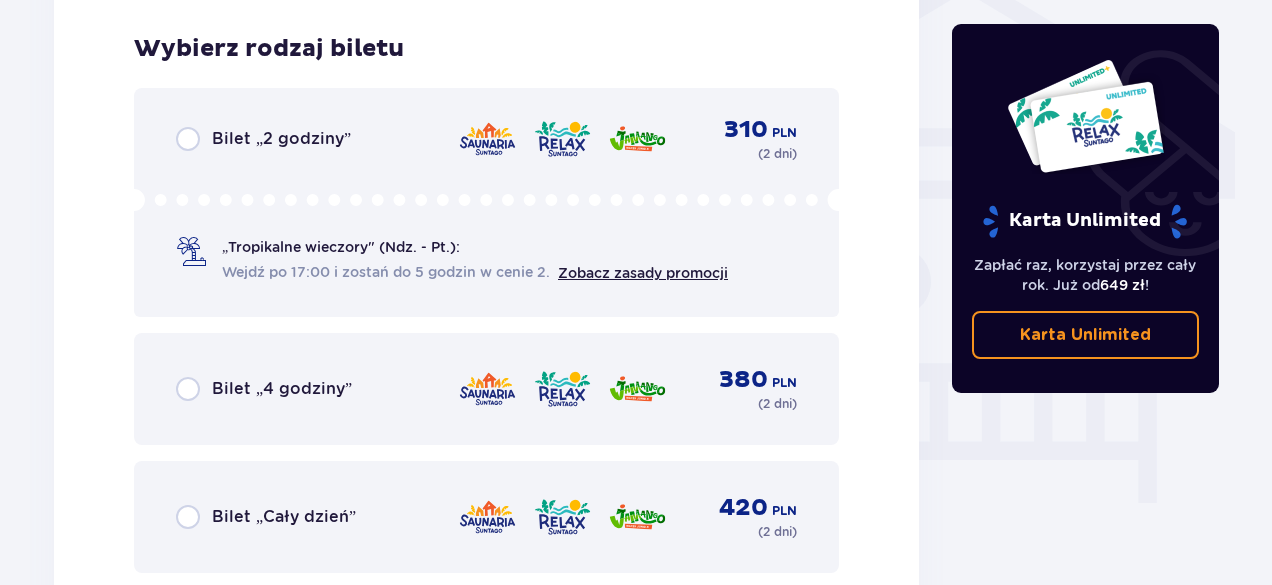 scroll, scrollTop: 1664, scrollLeft: 0, axis: vertical 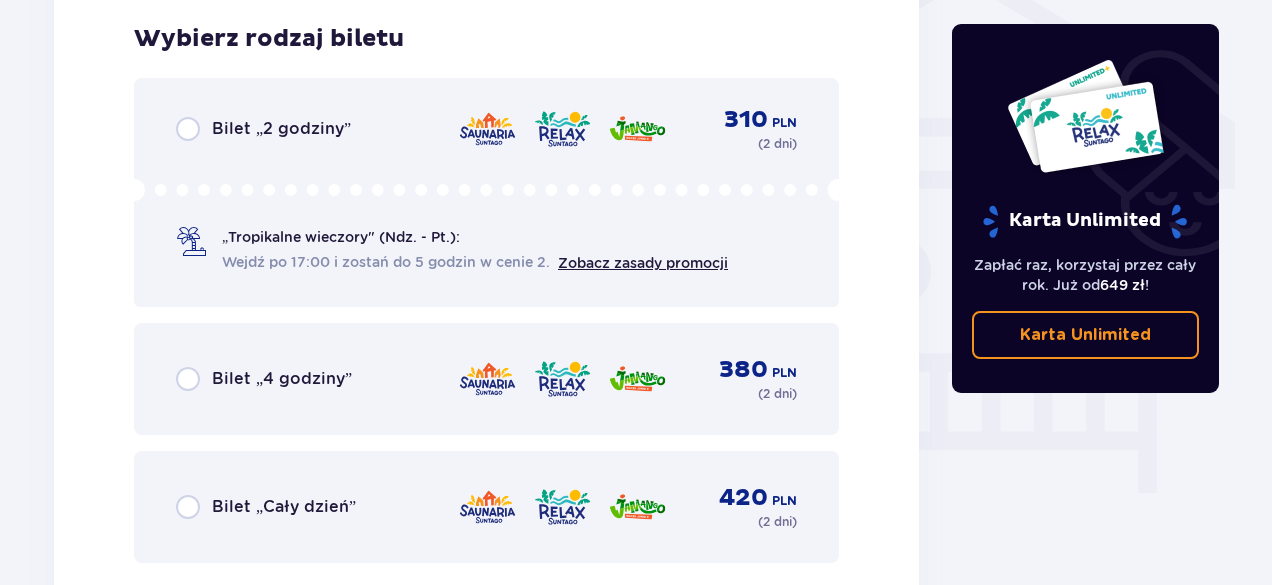 click on "Bilet 1 Wybierz typ gościa Dorosły 18 - 65 lat Dziecko do 90 cm Dziecko do 120 cm Dziecko do 16 lat Nastolatek 16 - 18 lat Senior 65+ lat W ciąży Z niepełnośćą Wybierz strefy Pierwszy raz? Poznaj strefy Suntago Trzy strefy Dwie strefy Jedna strefa Wybierz rodzaj biletu Bilet „2 godziny” 310 PLN ( 2 dni ) „Tropikalne wieczory" (Ndz. - Pt.): Wejdź po 17:00 i zostań do 5 godzin w cenie 2. Zobacz zasady promocji Bilet „4 godziny” 380 PLN ( 2 dni ) Bilet „Cały dzień” 420 PLN ( 2 dni )" at bounding box center [486, -177] 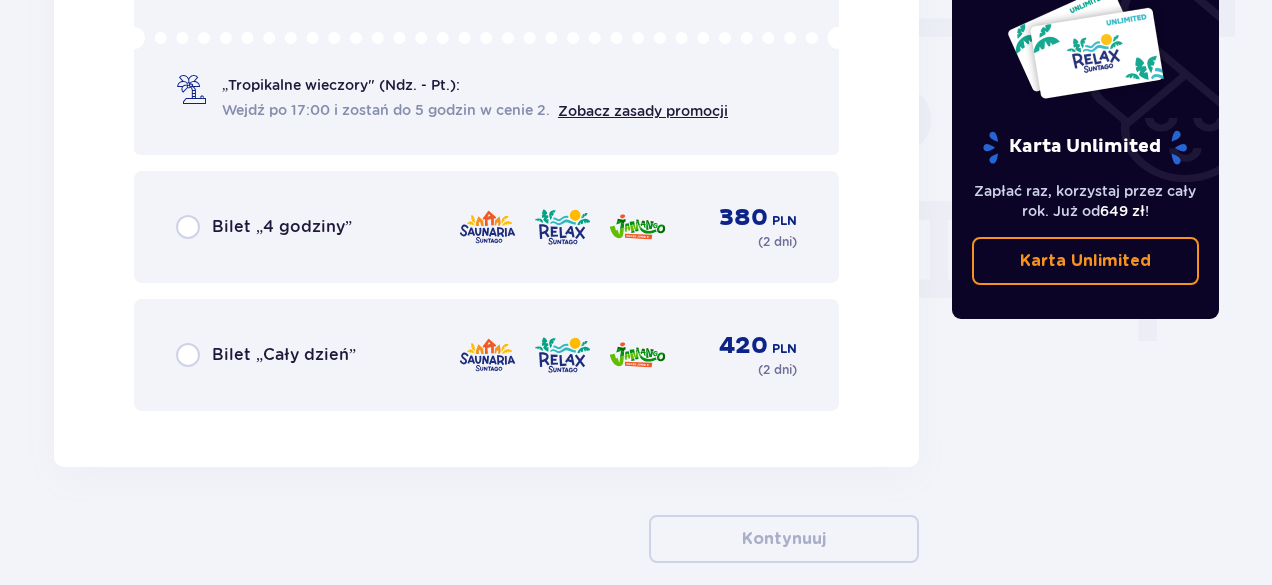 scroll, scrollTop: 1904, scrollLeft: 0, axis: vertical 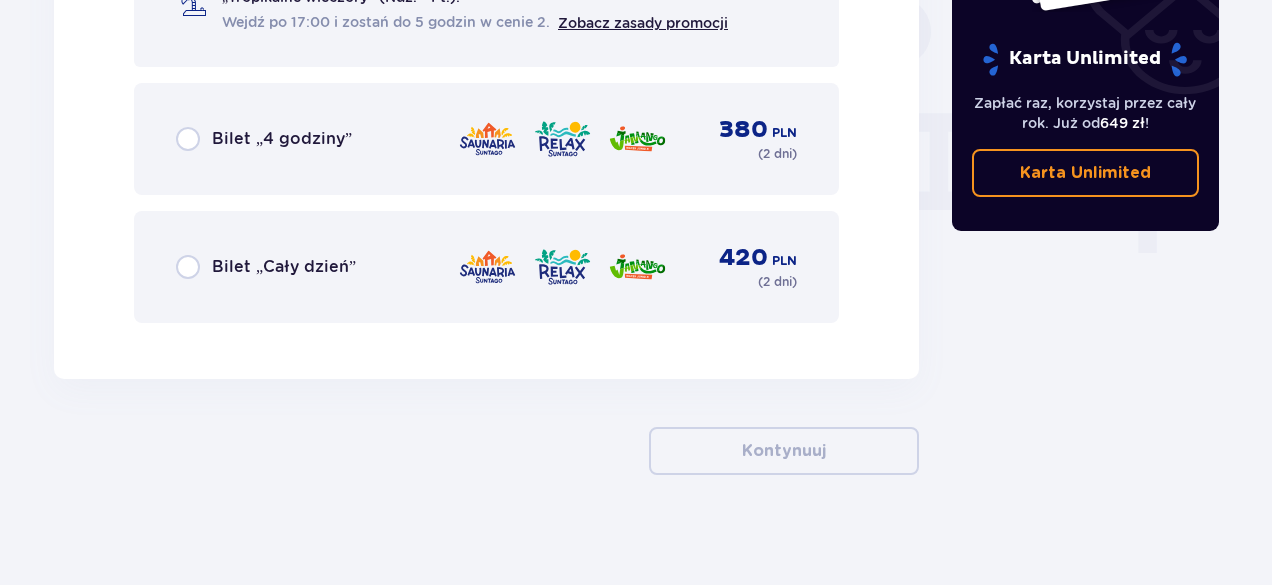 click on "Bilet „Cały dzień”" at bounding box center [284, 267] 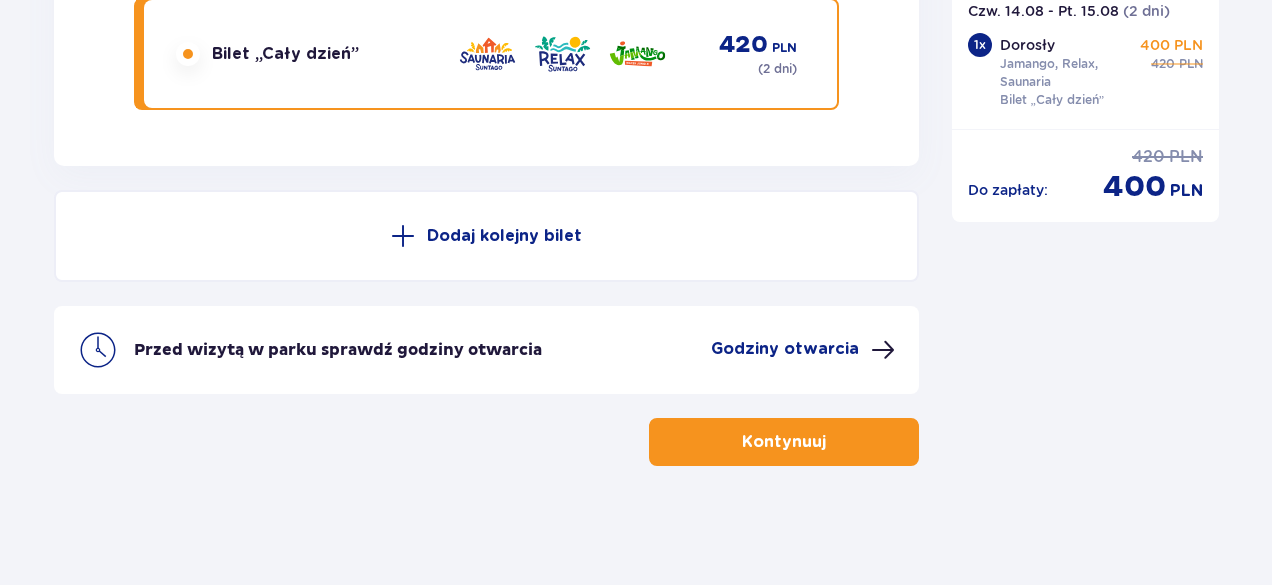 scroll, scrollTop: 2118, scrollLeft: 0, axis: vertical 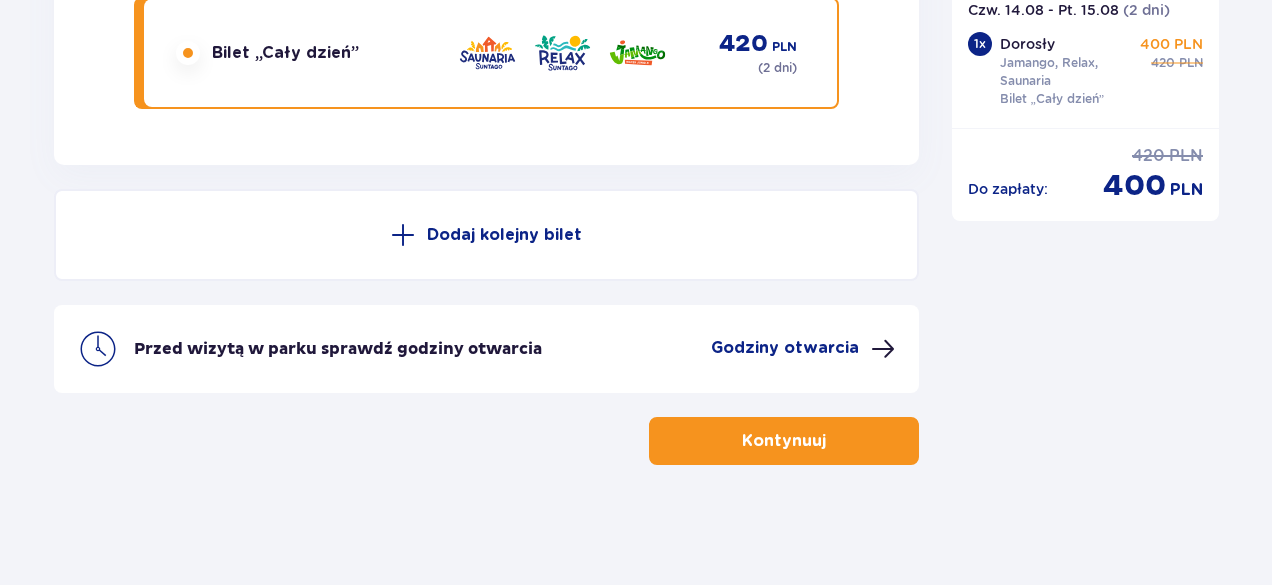 click on "Dodaj kolejny bilet" at bounding box center [486, 235] 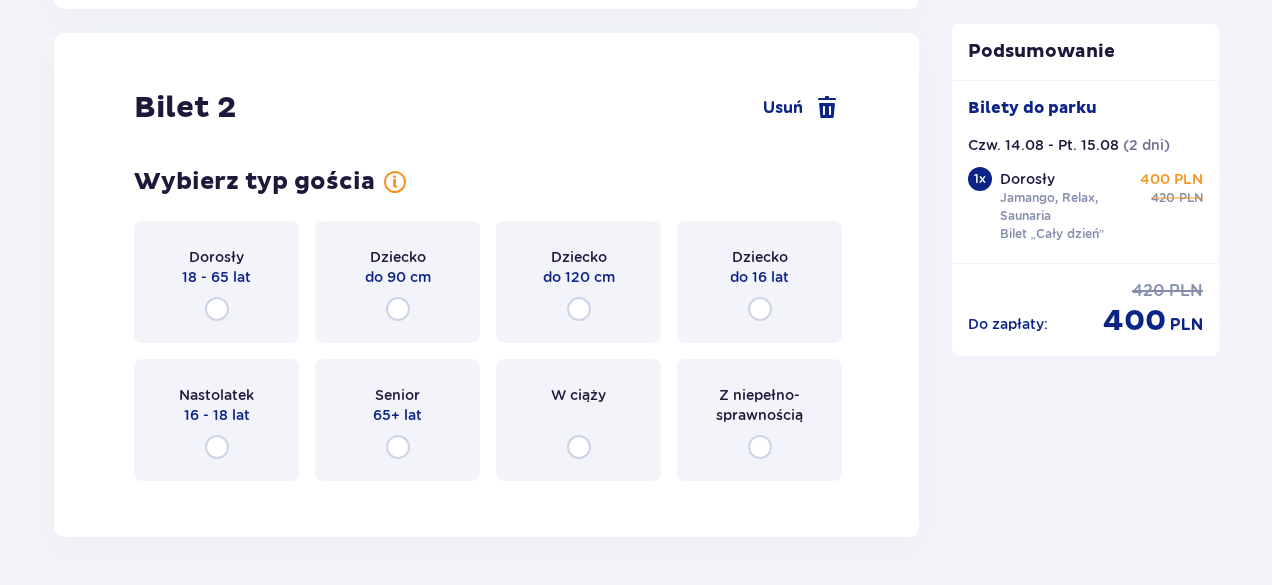 scroll, scrollTop: 2283, scrollLeft: 0, axis: vertical 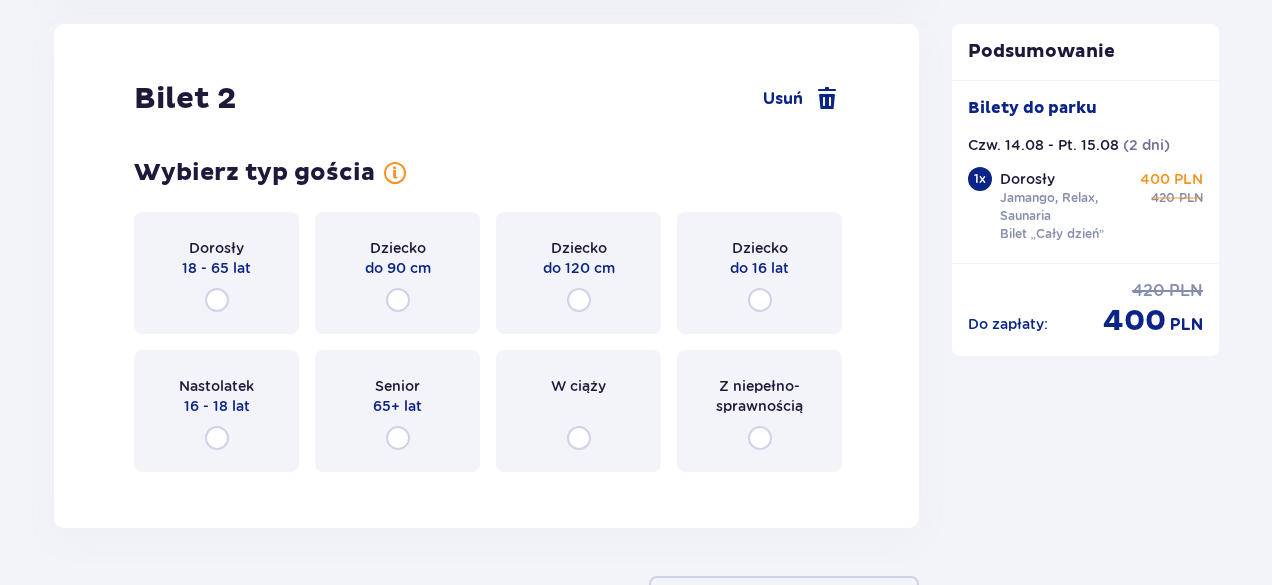 click on "Dorosły" at bounding box center (216, 248) 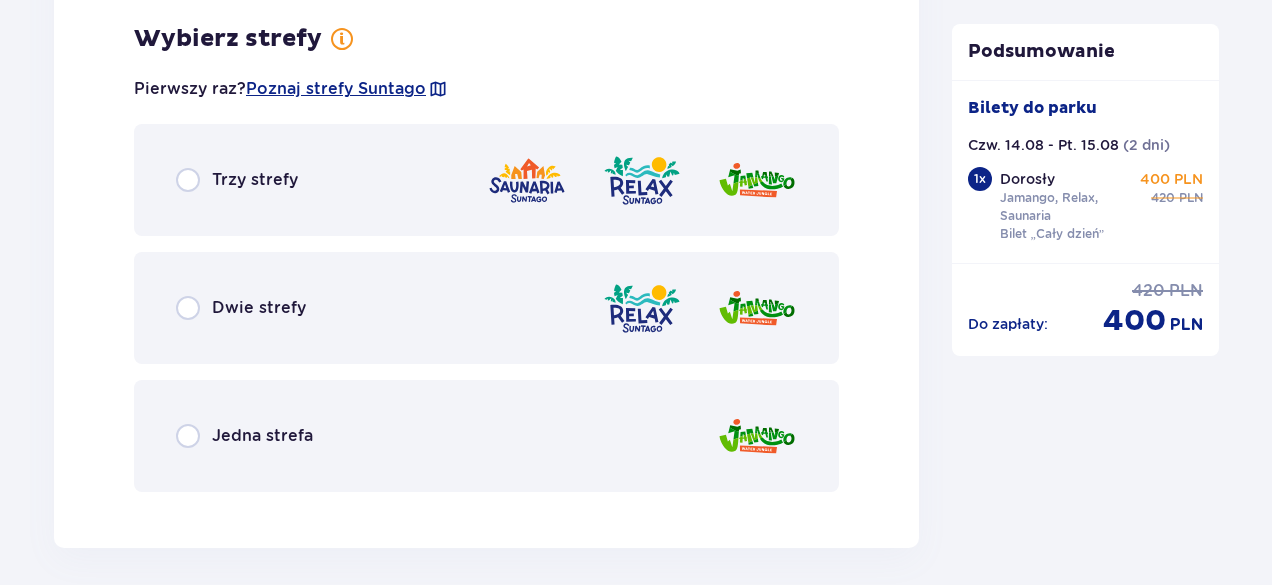 click on "Trzy strefy" at bounding box center (486, 180) 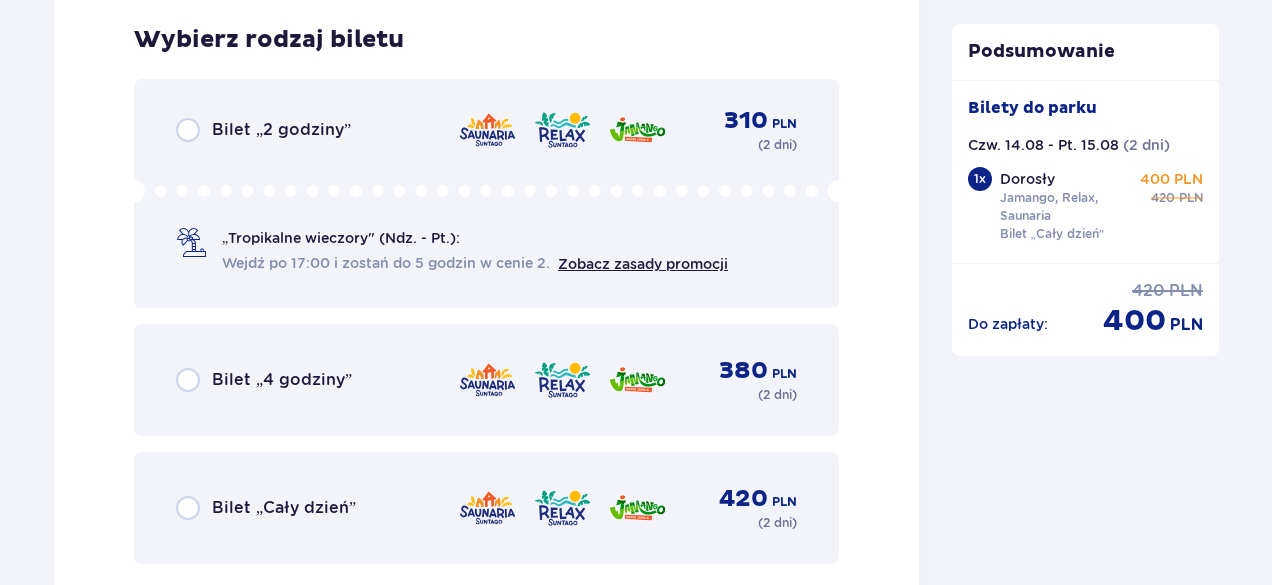 scroll, scrollTop: 3279, scrollLeft: 0, axis: vertical 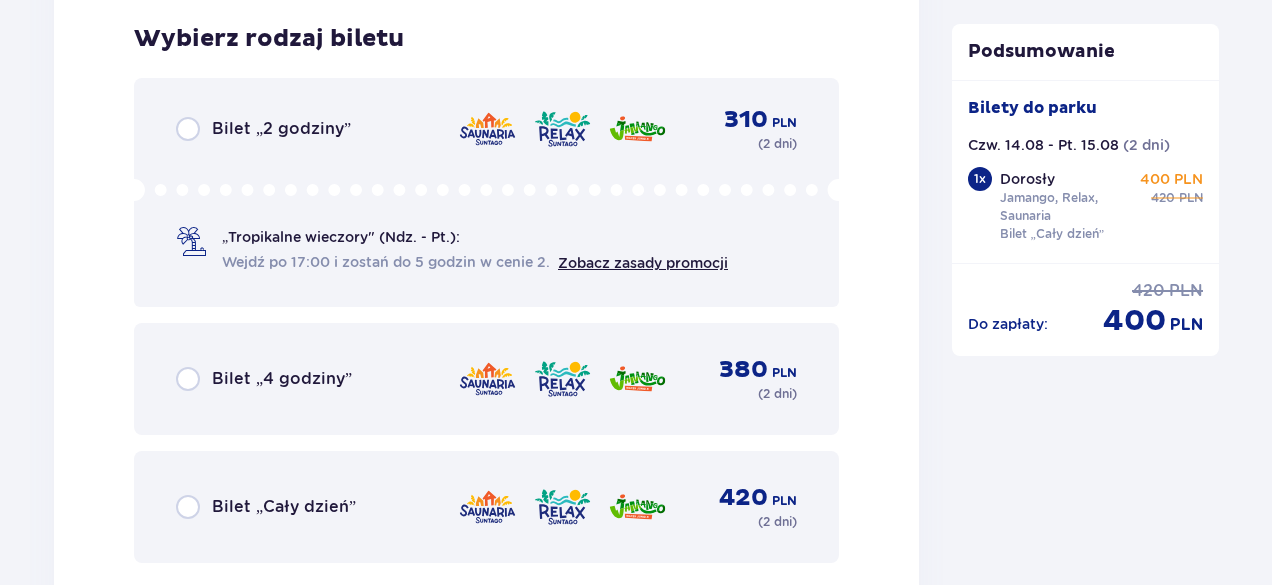 click on "Bilet „Cały dzień”   420 PLN ( 2 dni )" at bounding box center [486, 507] 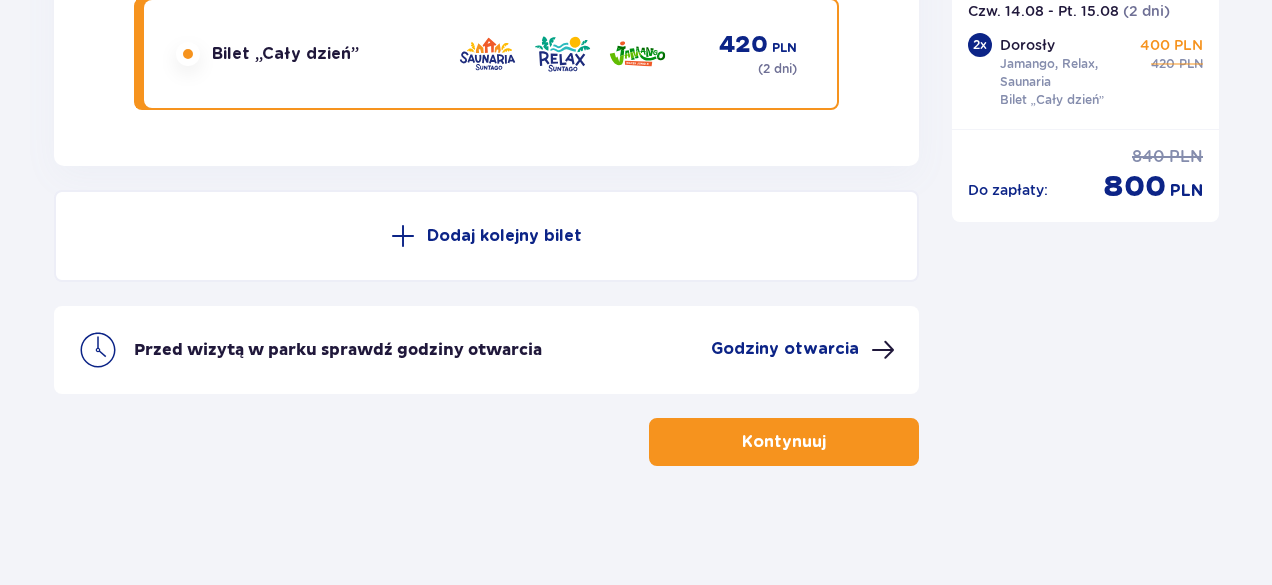scroll, scrollTop: 3732, scrollLeft: 0, axis: vertical 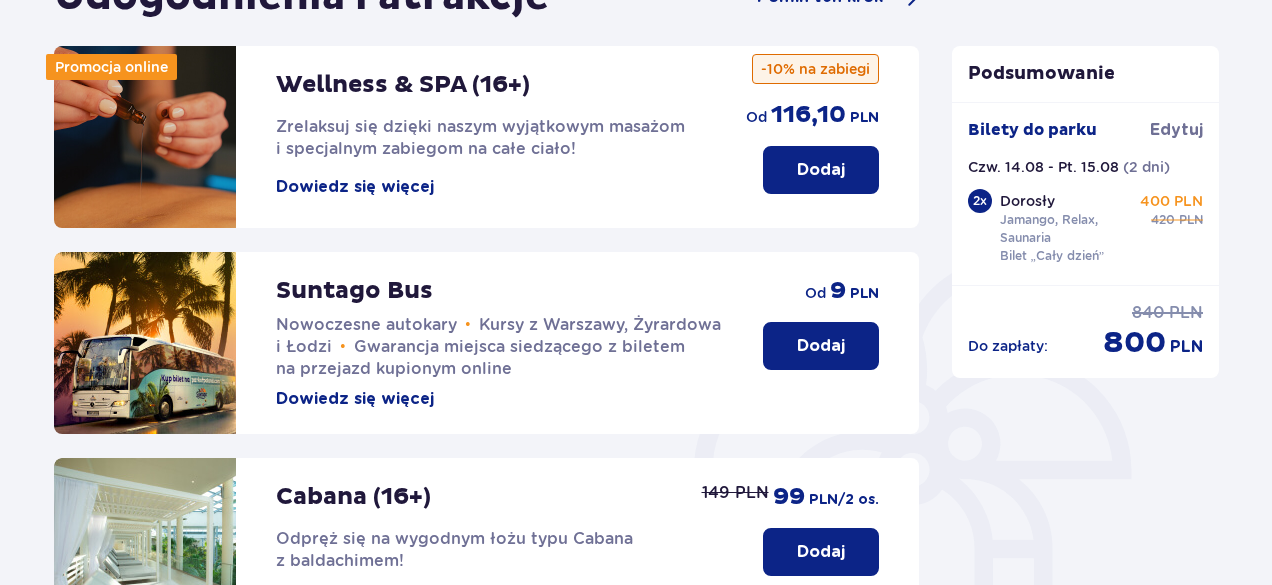 click on "Dodaj" at bounding box center (821, 170) 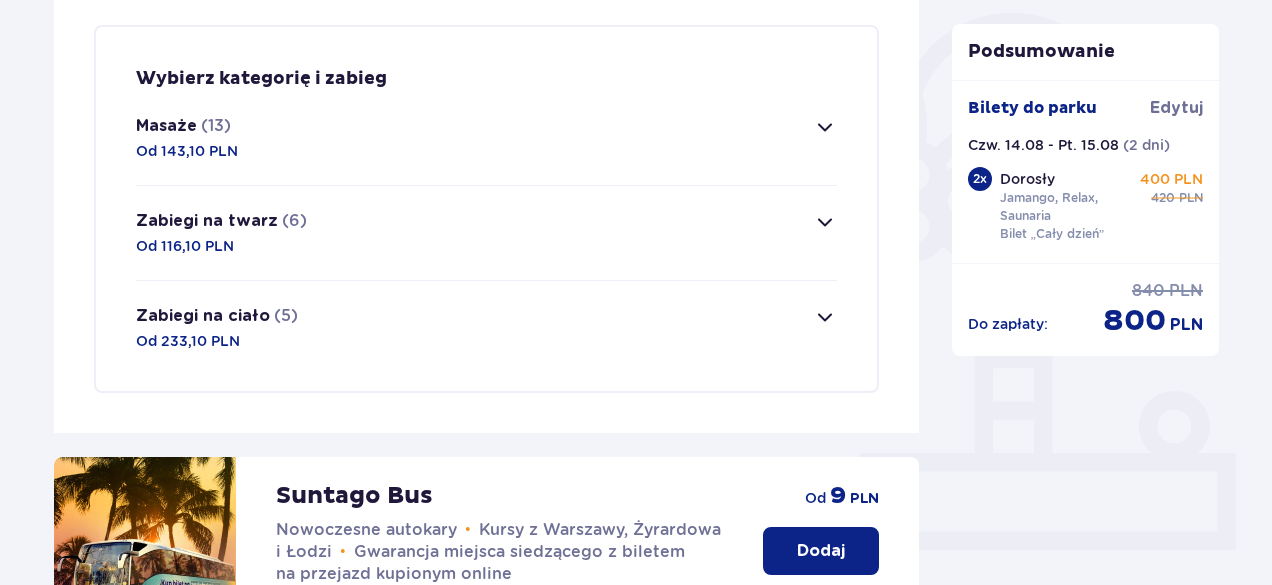 scroll, scrollTop: 484, scrollLeft: 0, axis: vertical 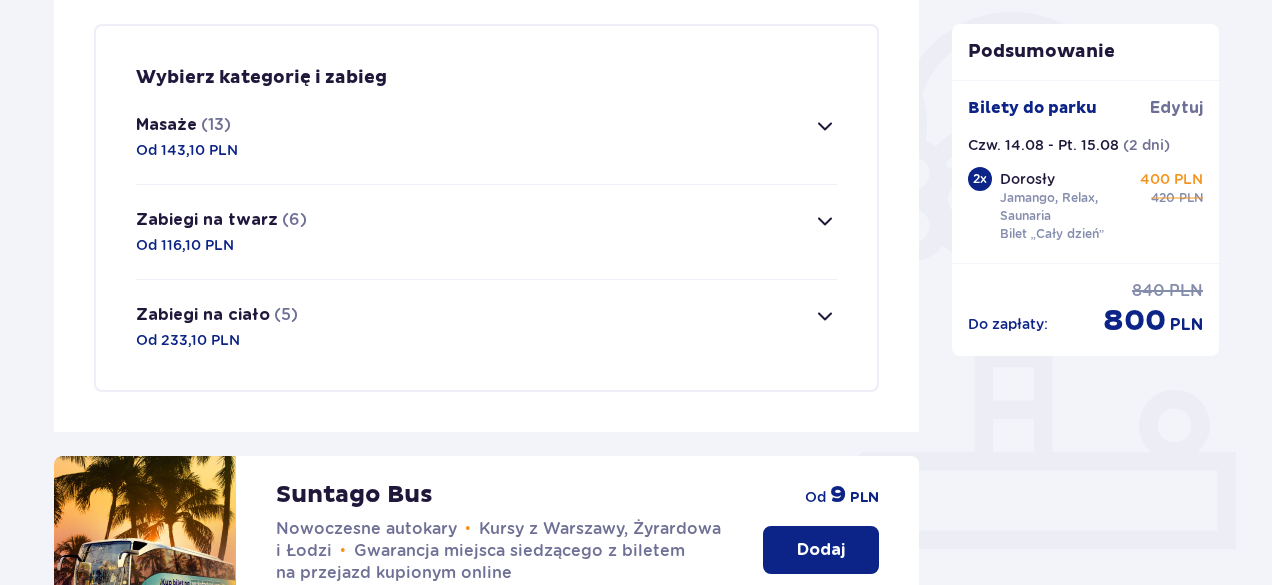 click on "Masaże (13) Od 143,10 PLN" at bounding box center [486, 137] 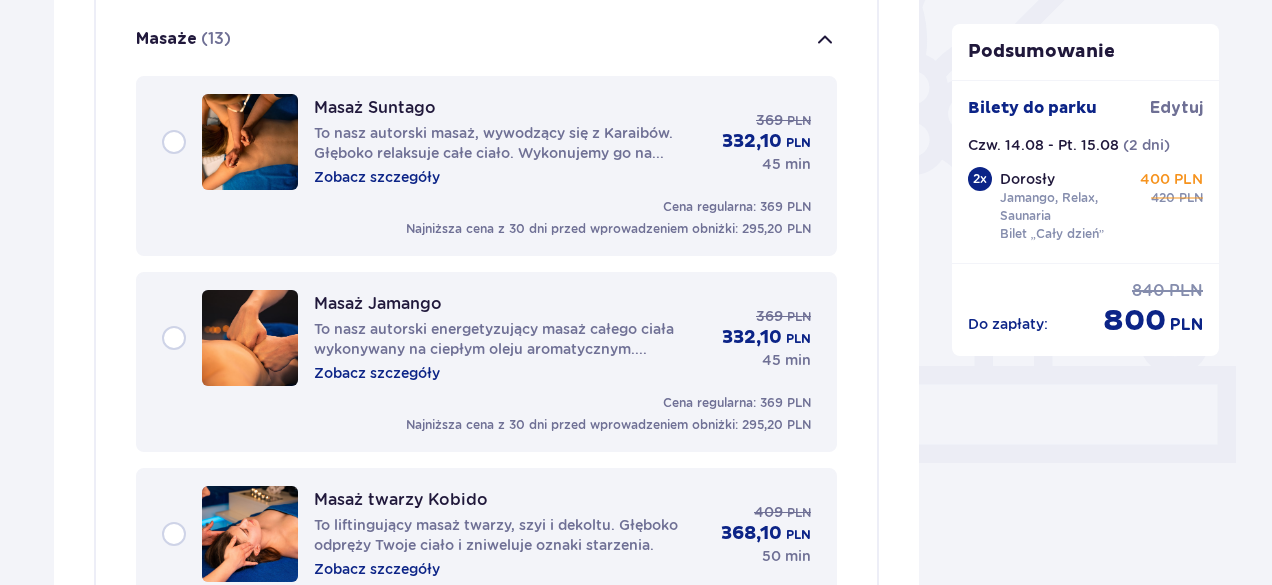scroll, scrollTop: 574, scrollLeft: 0, axis: vertical 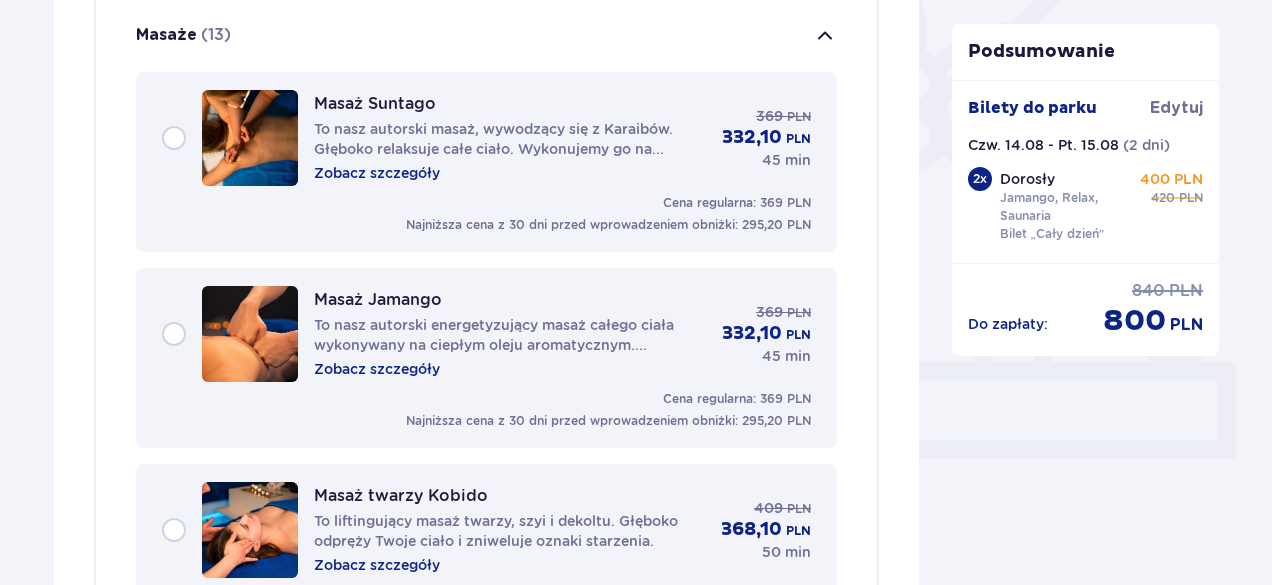 click on "Udogodnienia i atrakcje Pomiń ten krok Promocja online Wellness & SPA (16+) Zrelaksuj się dzięki naszym wyjątkowym masażom i specjalnym zabiegom na całe ciało! Dowiedz się więcej Anuluj od 116,10 PLN -10% na zabiegi Wybierz kategorię i zabieg Masaże (13) Masaż Suntago To nasz autorski masaż, wywodzący się z Karaibów. Głęboko relaksuje całe ciało. Wykonujemy go na ciepłym maśle shea. Specjalne ruchy masażu - dopasowane do rytmu oddechu i bicia serca - uwolnią napięcia i rozluźnią mięśnie. Zobacz szczegóły 369 PLN 332,10 PLN 45 min Cena regularna: 369 PLN Najniższa cena z 30 dni przed wprowadzeniem obniżki: 295,20 PLN Masaż Jamango To nasz autorski energetyzujący masaż całego ciała wykonywany na ciepłym oleju aromatycznym. Doskonale zmniejsza napięcie mięśniowe poprzez zawarte elementy masażu powięziowego. Zobacz szczegóły 369 PLN 332,10 PLN 45 min Cena regularna: 369 PLN Najniższa cena z 30 dni przed wprowadzeniem obniżki: 295,20 PLN Masaż twarzy Kobido" at bounding box center [636, 1709] 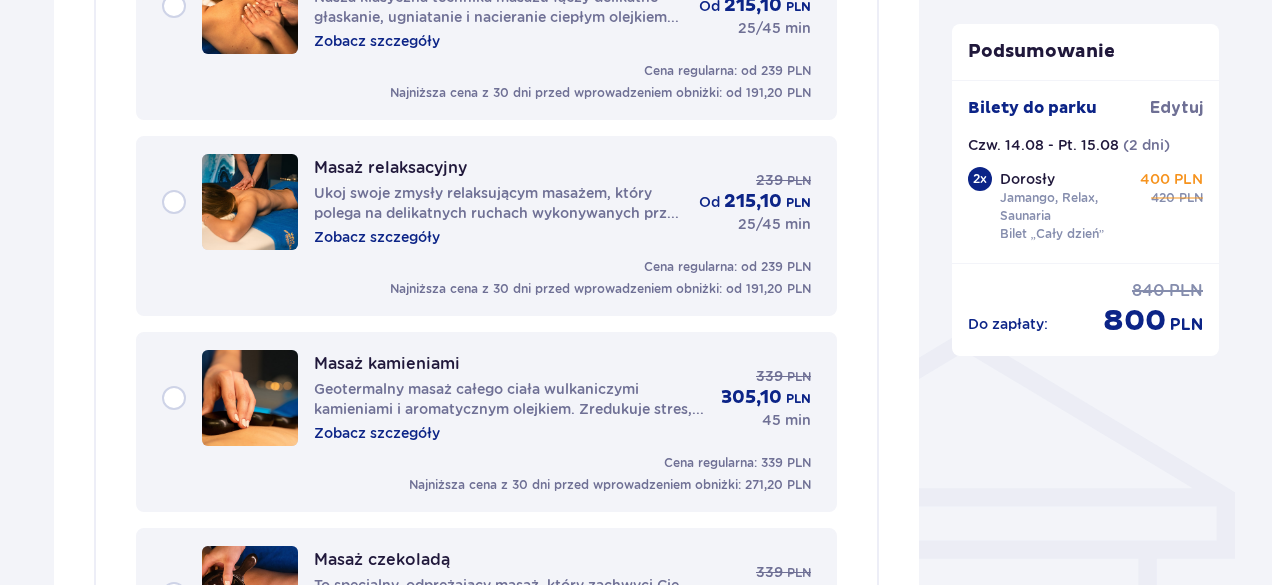 scroll, scrollTop: 1334, scrollLeft: 0, axis: vertical 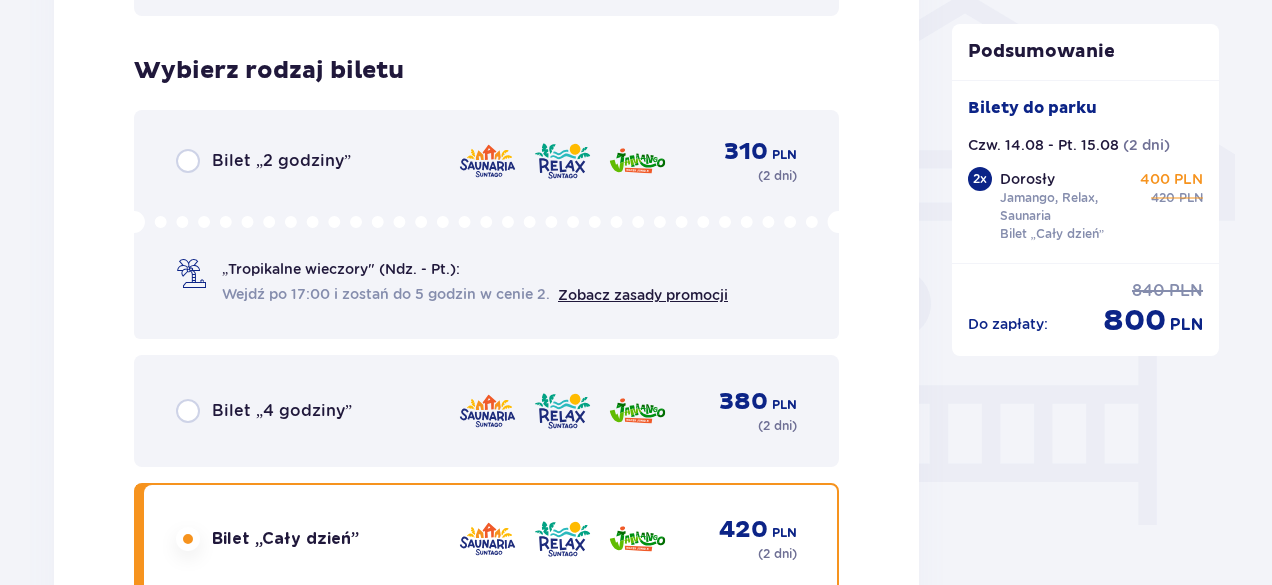 click on "Bilet „2 godziny”" at bounding box center (281, 161) 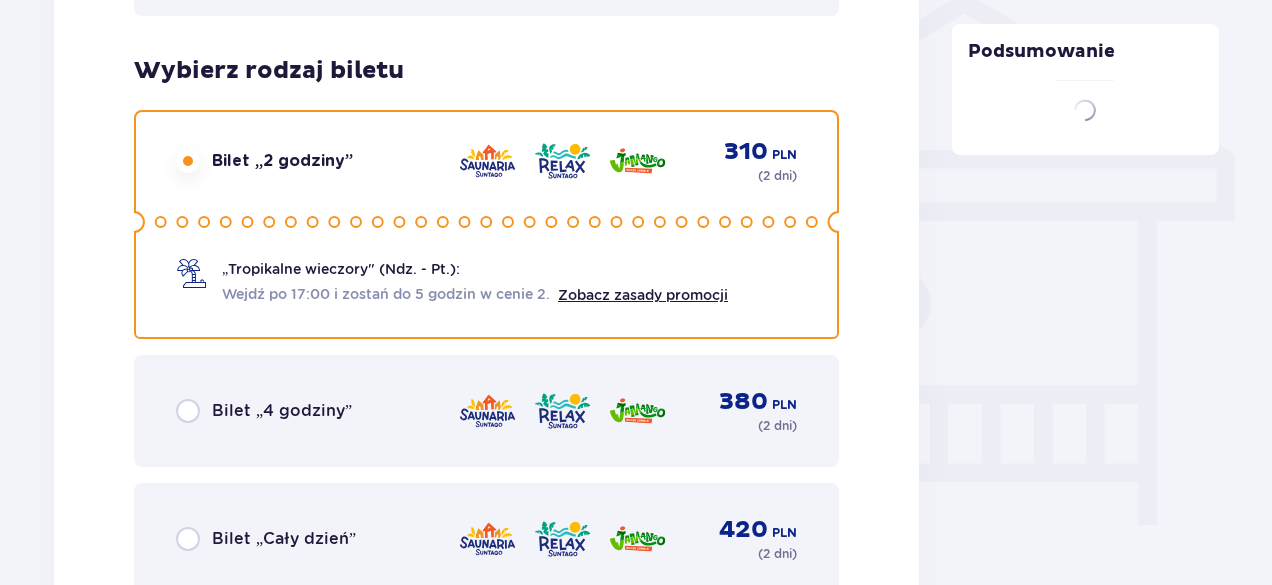 click on "Bilety Pomiń ten krok Znajdź bilety Kupuj bilety online, aby mieć gwarancję wejścia i korzystać z dedykowanych kas szybkiej obsługi. Długość pobytu 1 dzień Dłużej Data przyjazdu [DATE] - [DATE] Liczba osób 2 Kontynuuj Bilet 1 Usuń Wybierz typ gościa Dorosły 18 - 65 lat Dziecko do 90 cm Dziecko do 120 cm Dziecko do 16 lat Nastolatek 16 - 18 lat Senior 65+ lat W ciąży Z niepełnośćą Wybierz strefy Pierwszy raz? Poznaj strefy Suntago Trzy strefy Dwie strefy Jedna strefa Wybierz rodzaj biletu Bilet „2 godziny” 310 PLN ( 2 dni ) „Tropikalne wieczory" (Ndz. - Pt.): Wejdź po 17:00 i zostań do 5 godzin w cenie 2. Zobacz zasady promocji Bilet „4 godziny” 380 PLN ( 2 dni ) Bilet „Cały dzień” 420 PLN ( 2 dni ) Bilet 2 Usuń Wybierz typ gościa Dorosły 18 - 65 lat Dziecko do 90 cm Dziecko do 120 cm Dziecko do 16 lat Nastolatek 16 - 18 lat Senior 65+ lat W ciąży Z niepełnośćą Wybierz strefy Pierwszy raz? Poznaj strefy Suntago Trzy strefy" at bounding box center (486, 573) 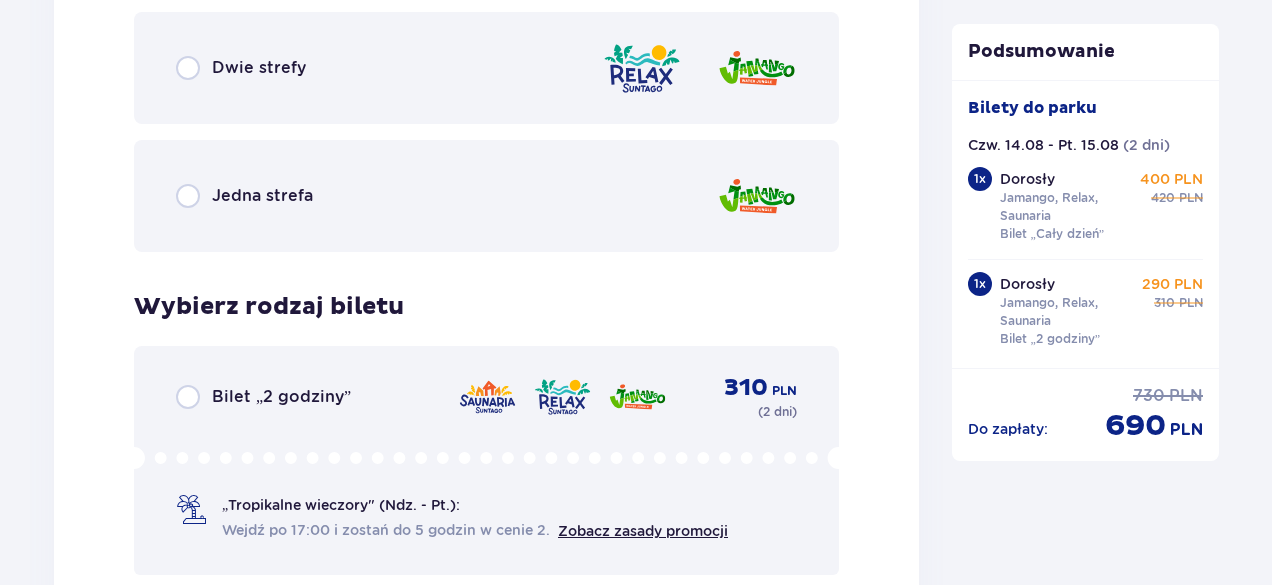 scroll, scrollTop: 3732, scrollLeft: 0, axis: vertical 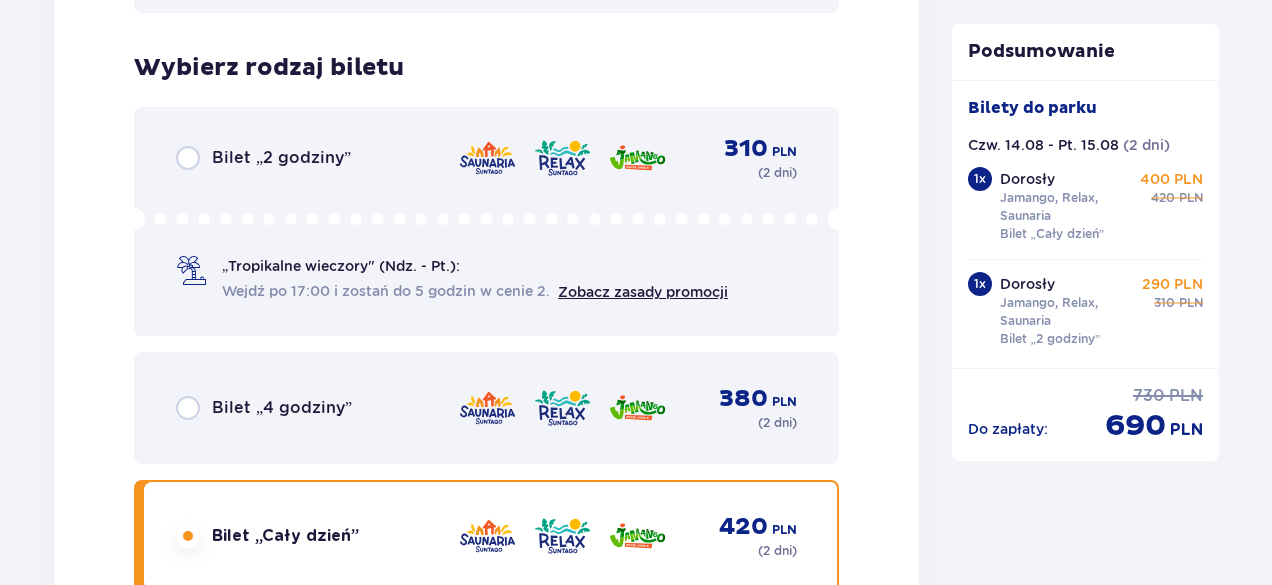 click on "Bilet „2 godziny”   310 PLN ( 2 dni ) „Tropikalne wieczory" (Ndz. - Pt.): Wejdź po 17:00 i zostań do 5 godzin w cenie 2. Zobacz zasady promocji" at bounding box center (486, 221) 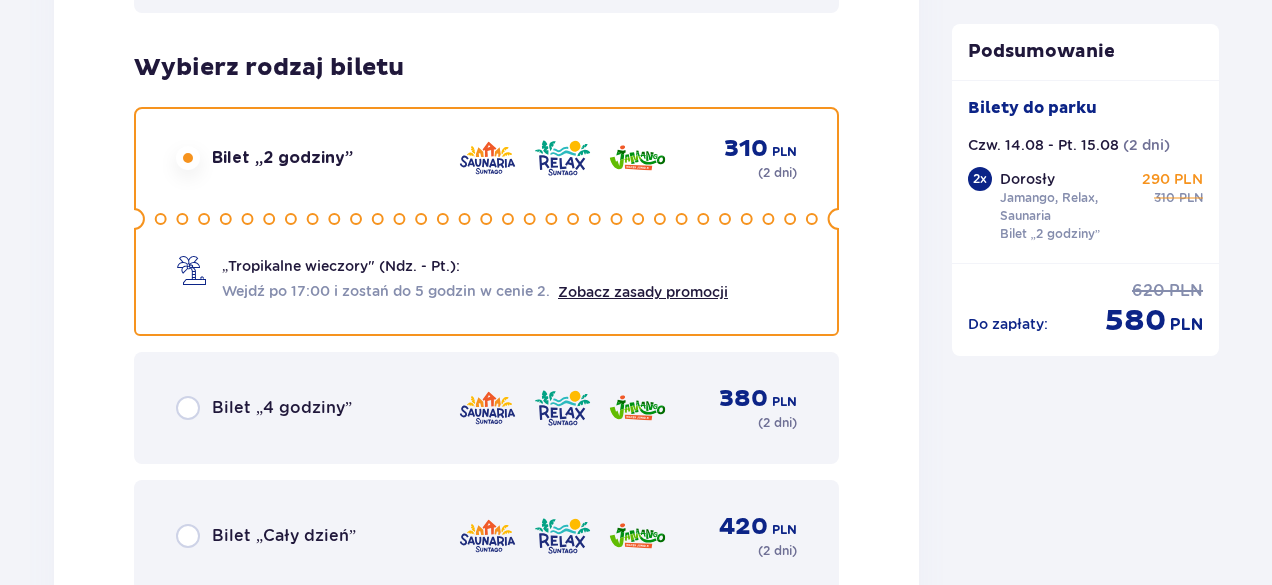 scroll, scrollTop: 3732, scrollLeft: 0, axis: vertical 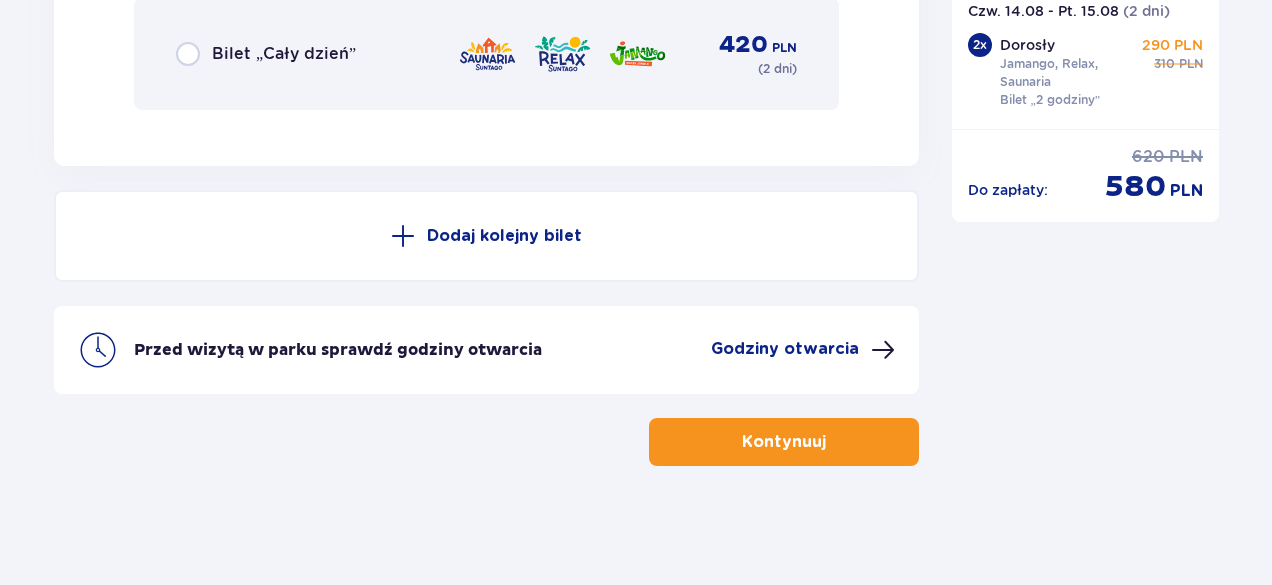 click on "Kontynuuj" at bounding box center [784, 442] 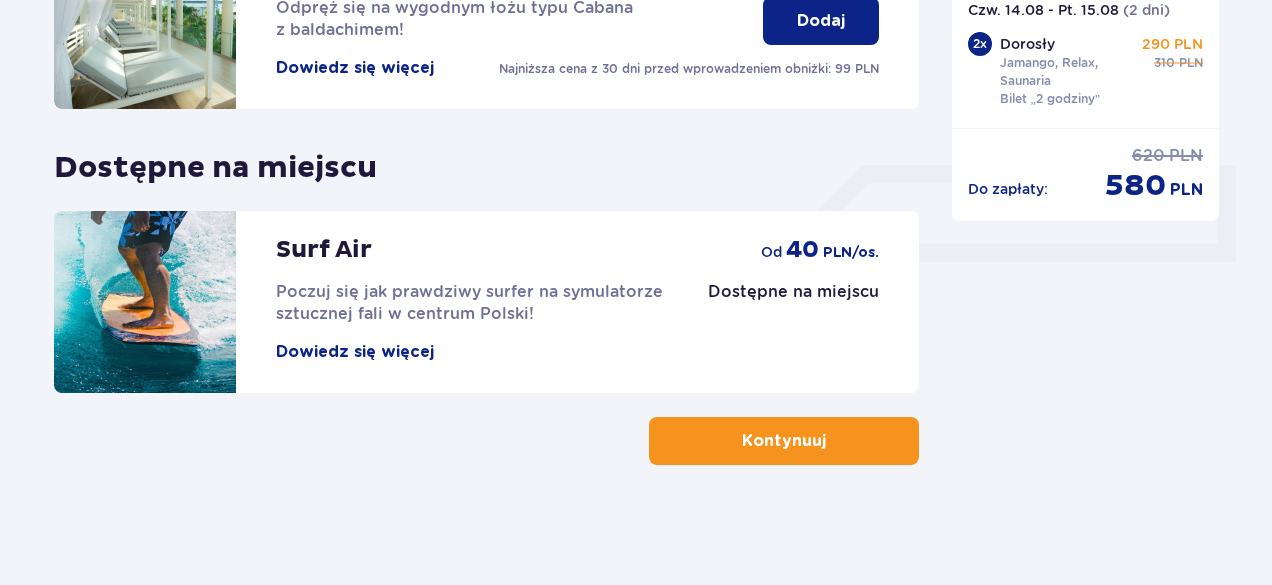 scroll, scrollTop: 0, scrollLeft: 0, axis: both 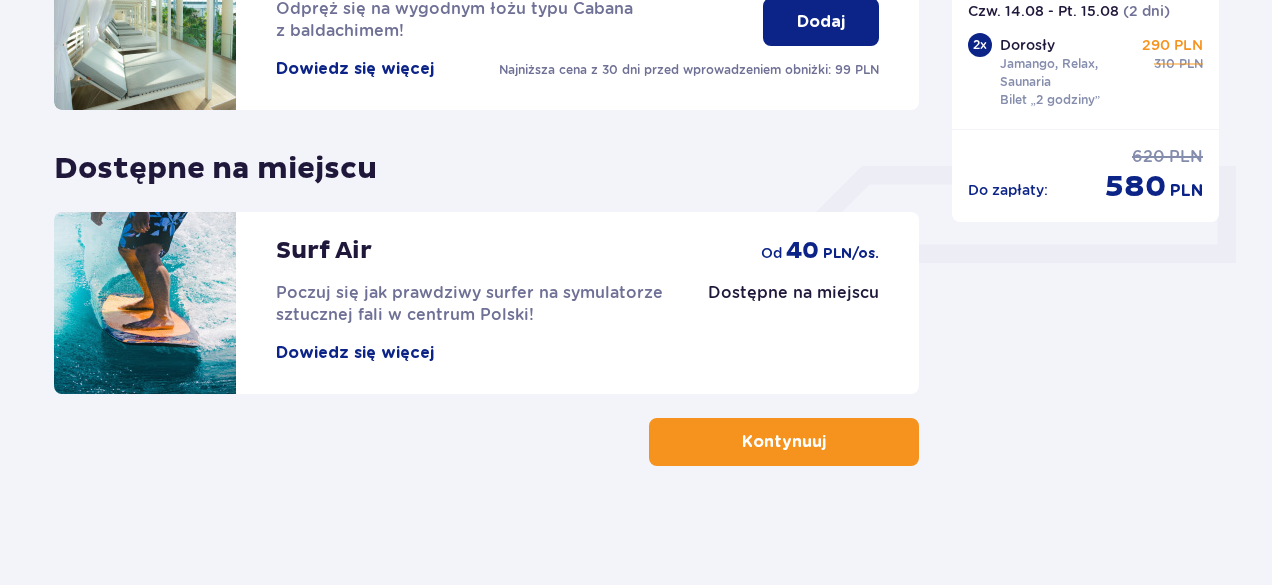 click on "Kontynuuj" at bounding box center (784, 442) 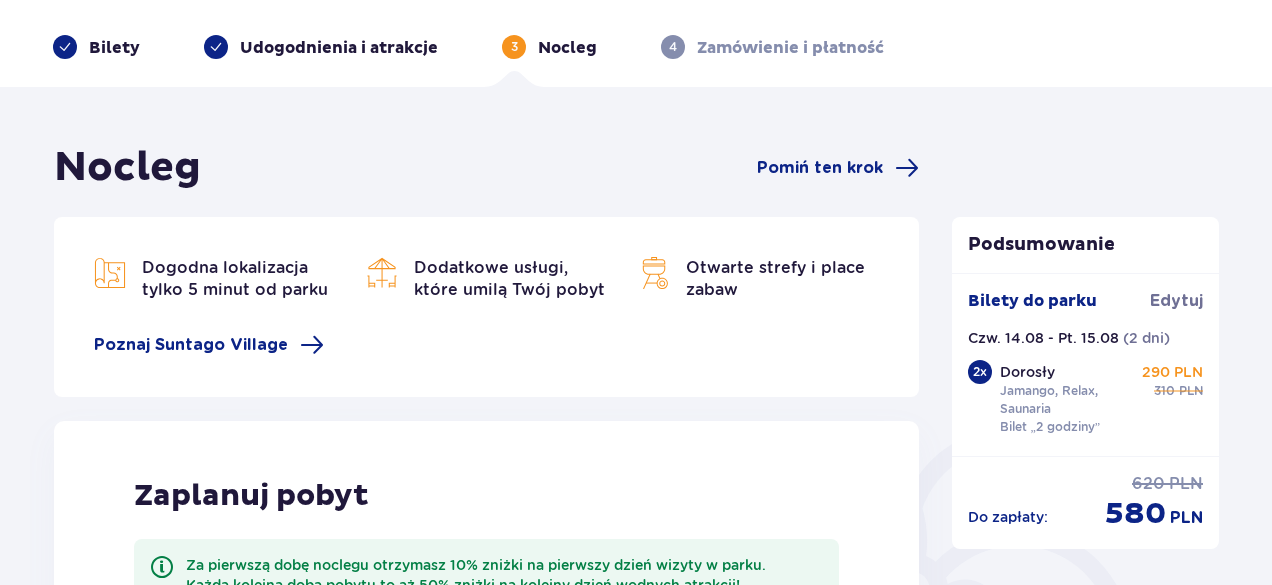 scroll, scrollTop: 14, scrollLeft: 0, axis: vertical 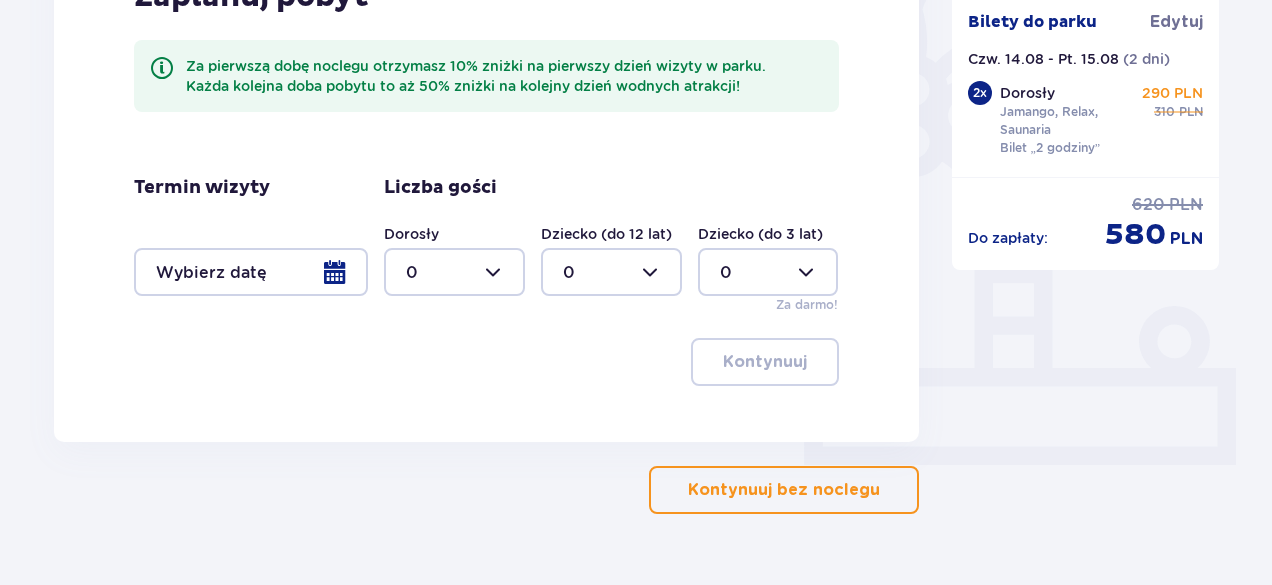 click at bounding box center (251, 272) 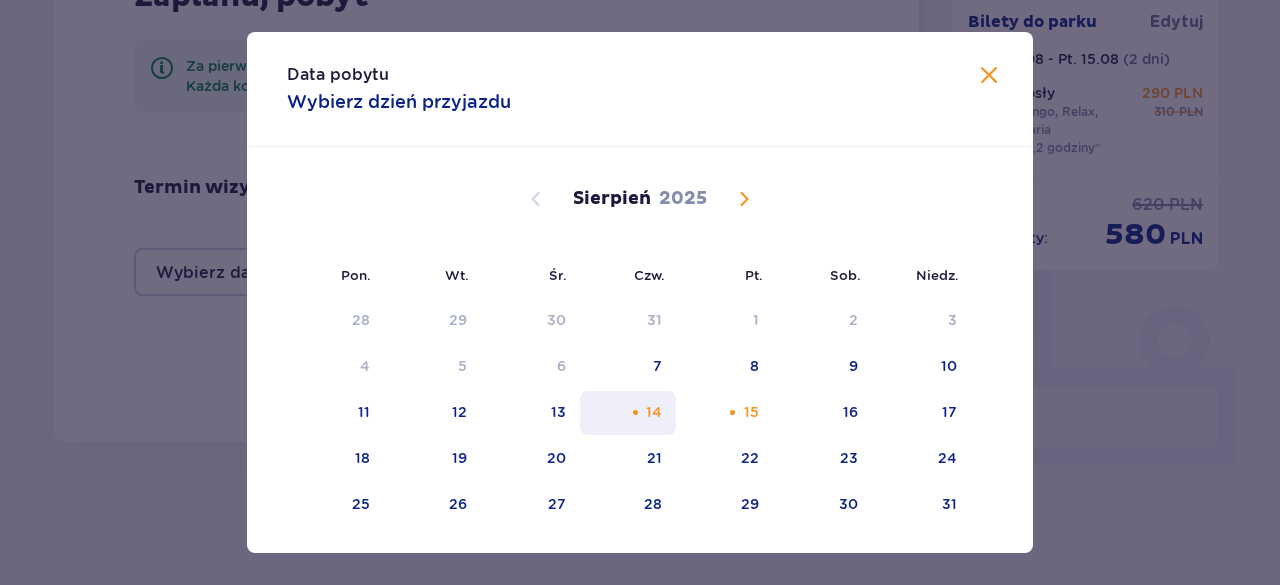 click on "14" at bounding box center [628, 413] 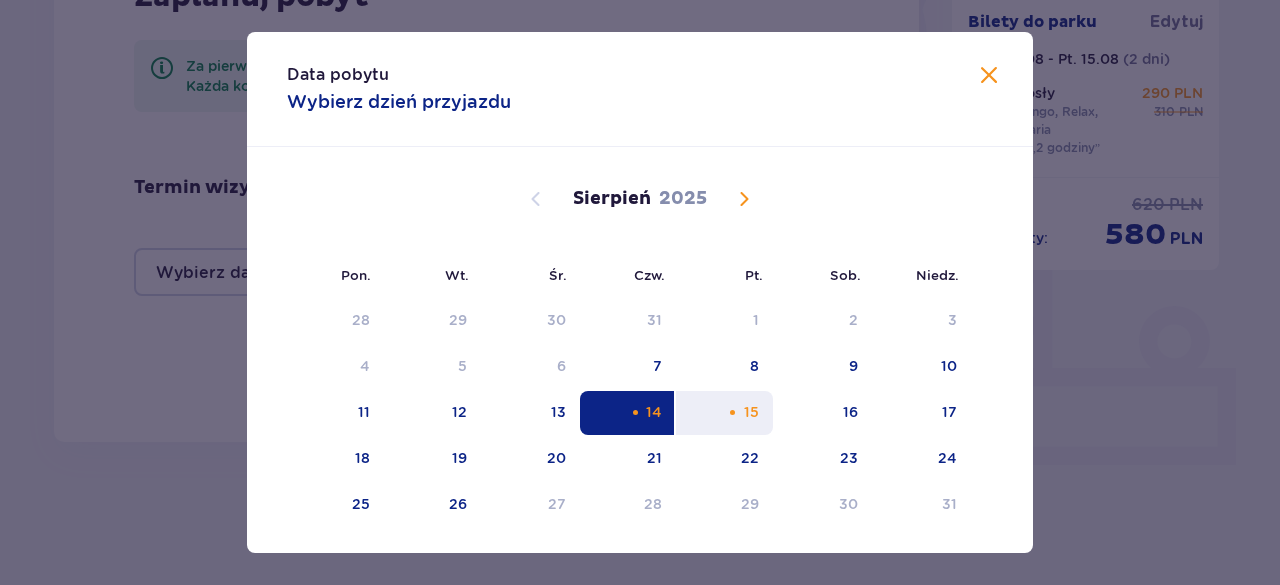 click on "15" at bounding box center (724, 413) 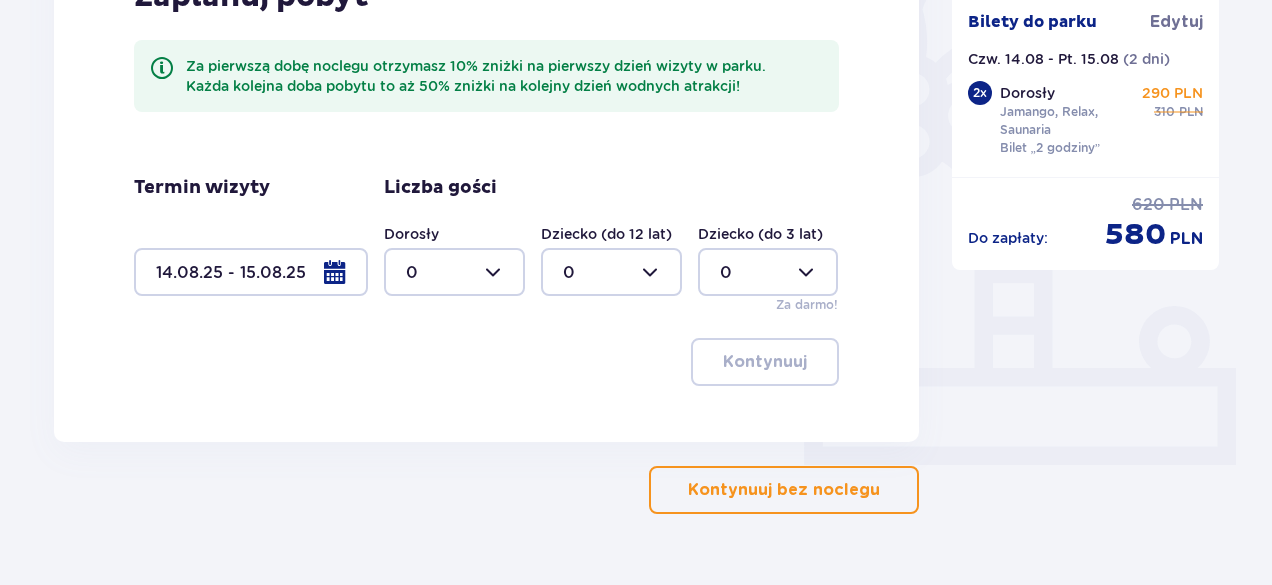 click at bounding box center [454, 272] 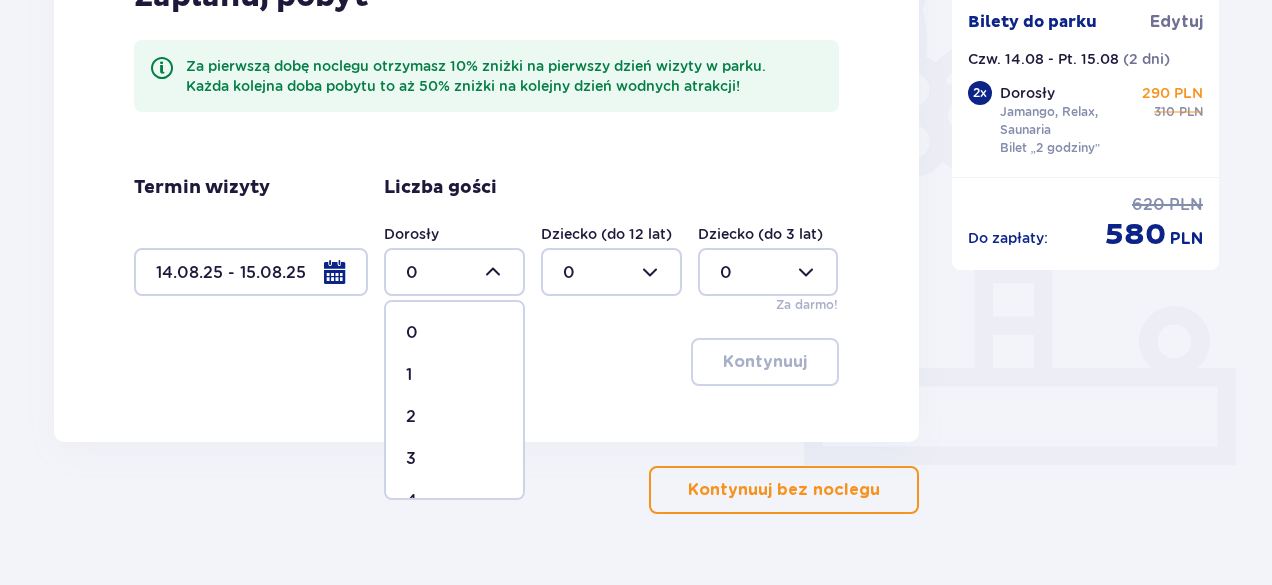 click on "2" at bounding box center [454, 417] 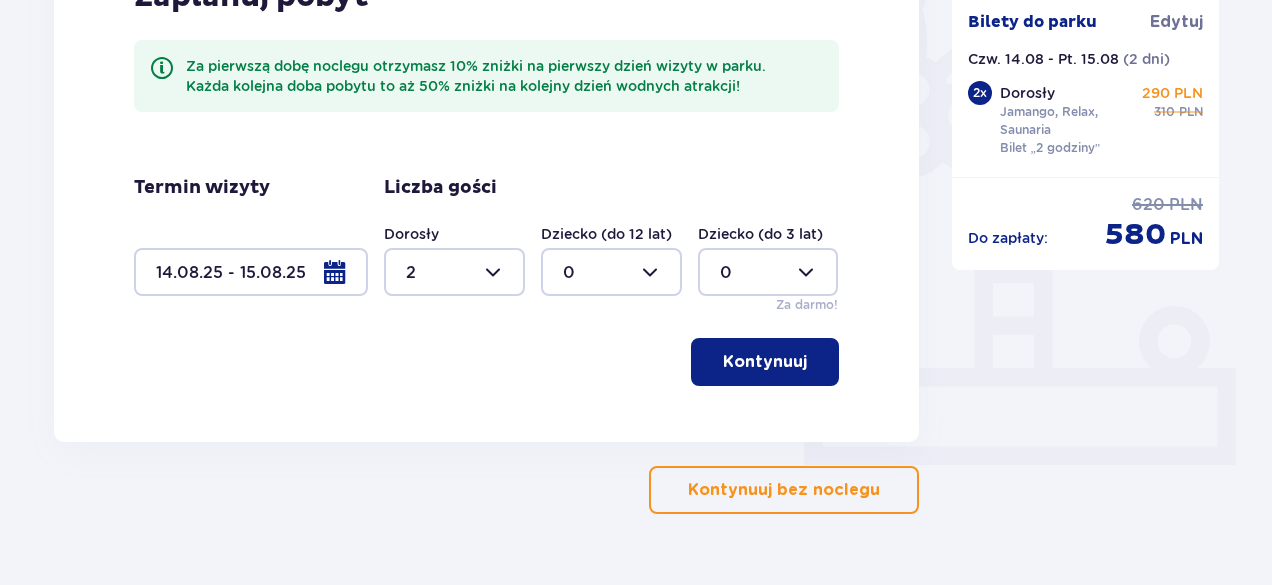 type on "2" 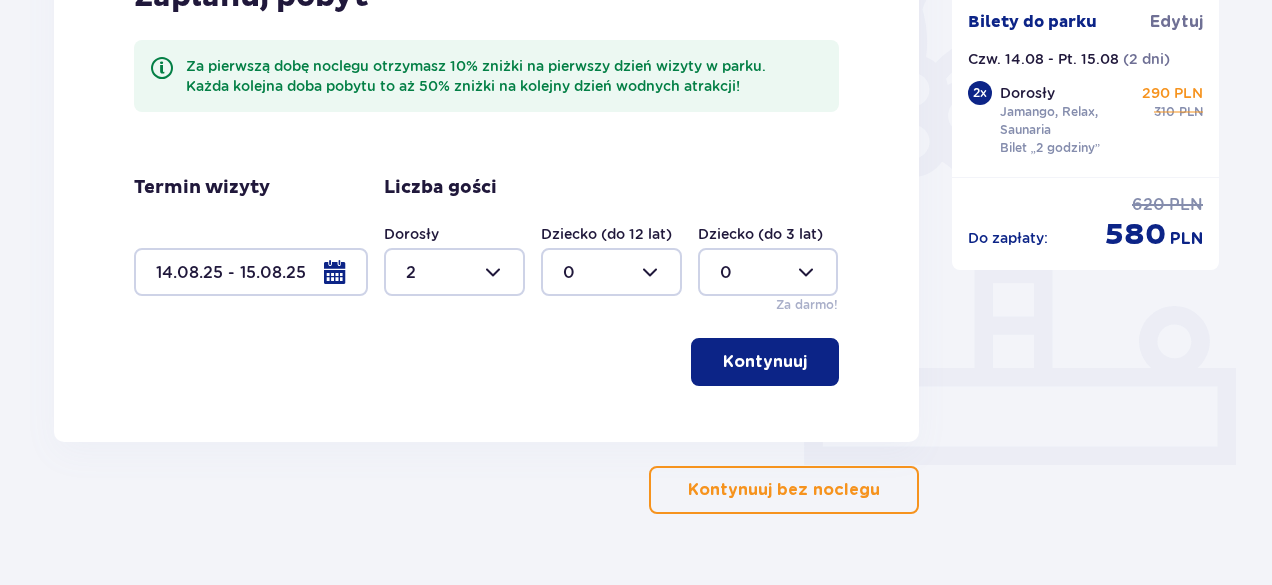 click on "Kontynuuj" at bounding box center [765, 362] 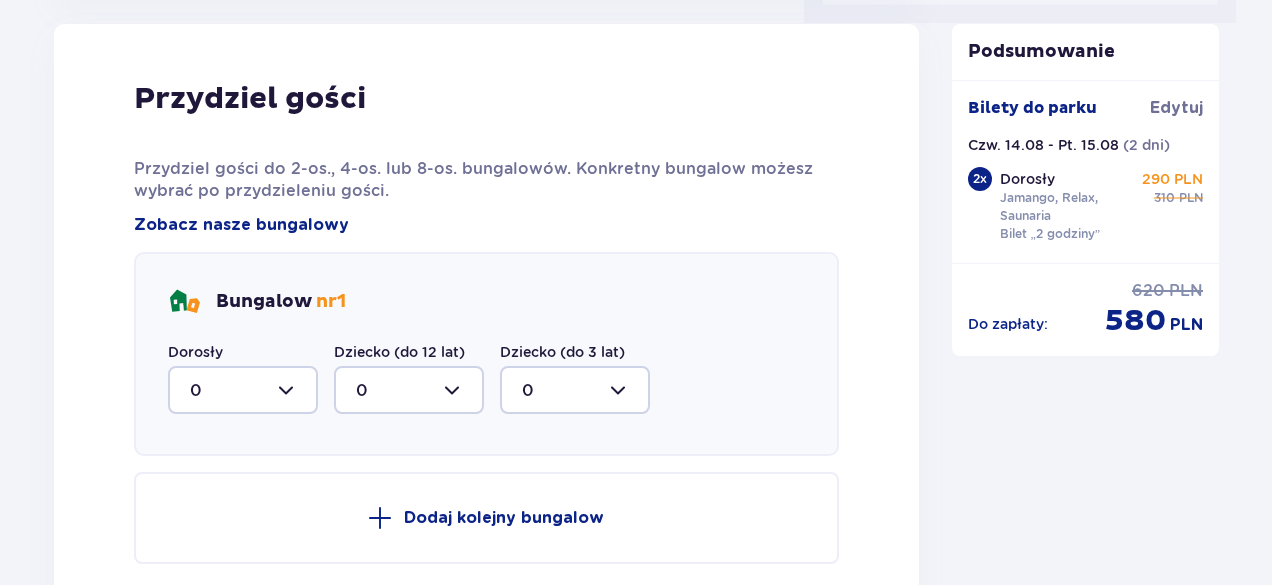 click on "Bungalow   nr  1 Dorosły   0 Dziecko (do 12 lat)   0 Dziecko (do 3 lat)   0" at bounding box center [486, 354] 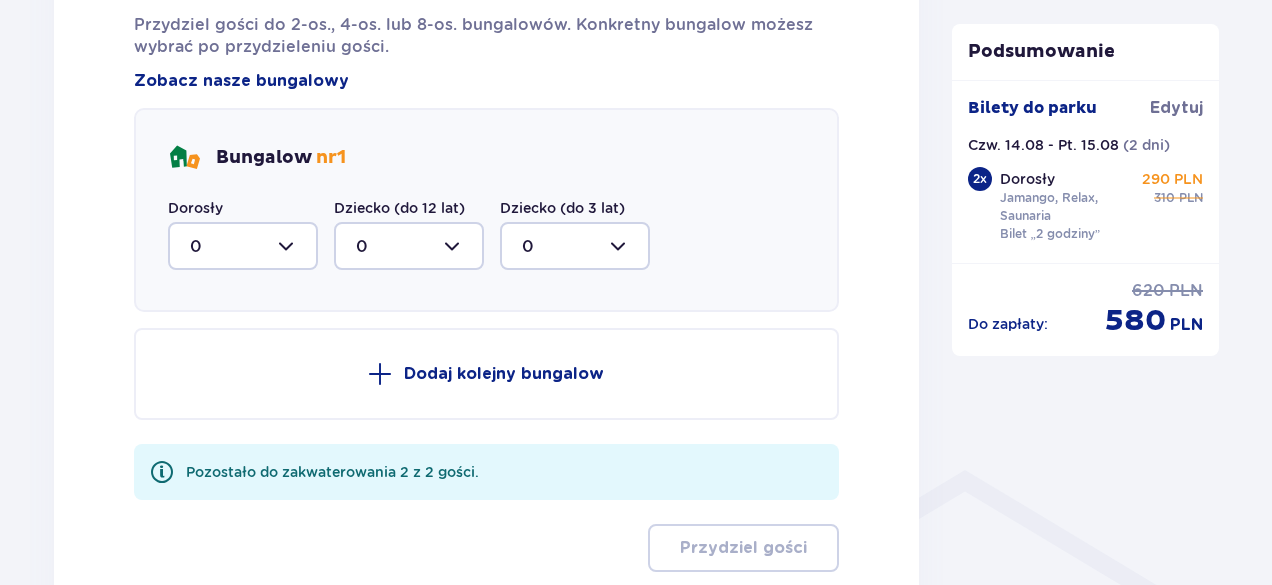 scroll, scrollTop: 1170, scrollLeft: 0, axis: vertical 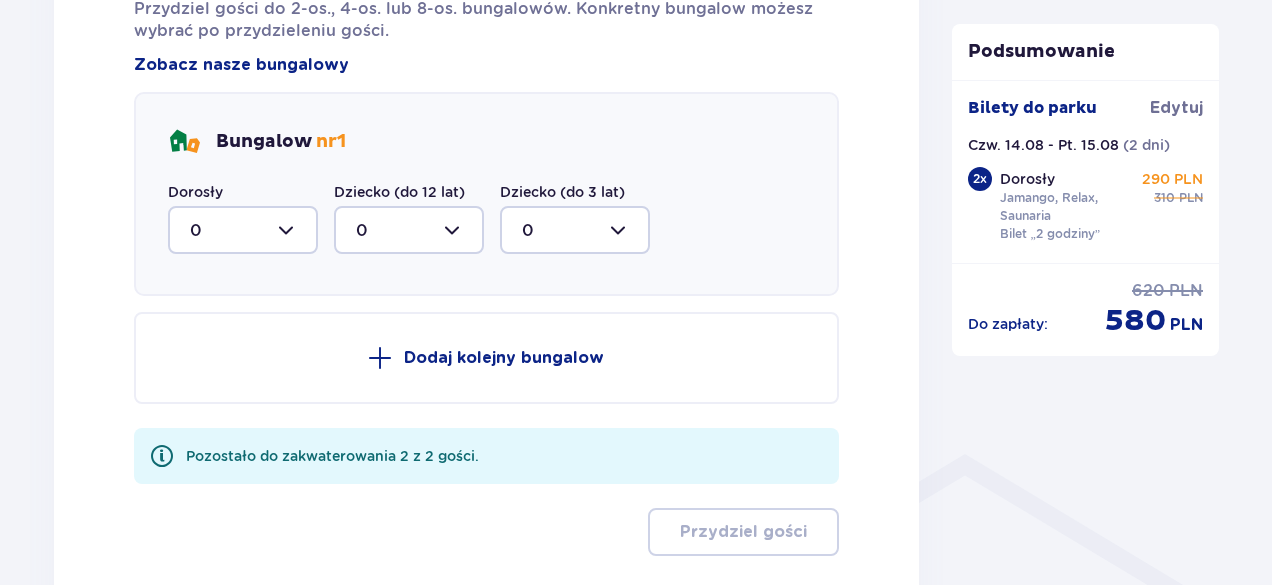 click on "Dorosły   0" at bounding box center (243, 218) 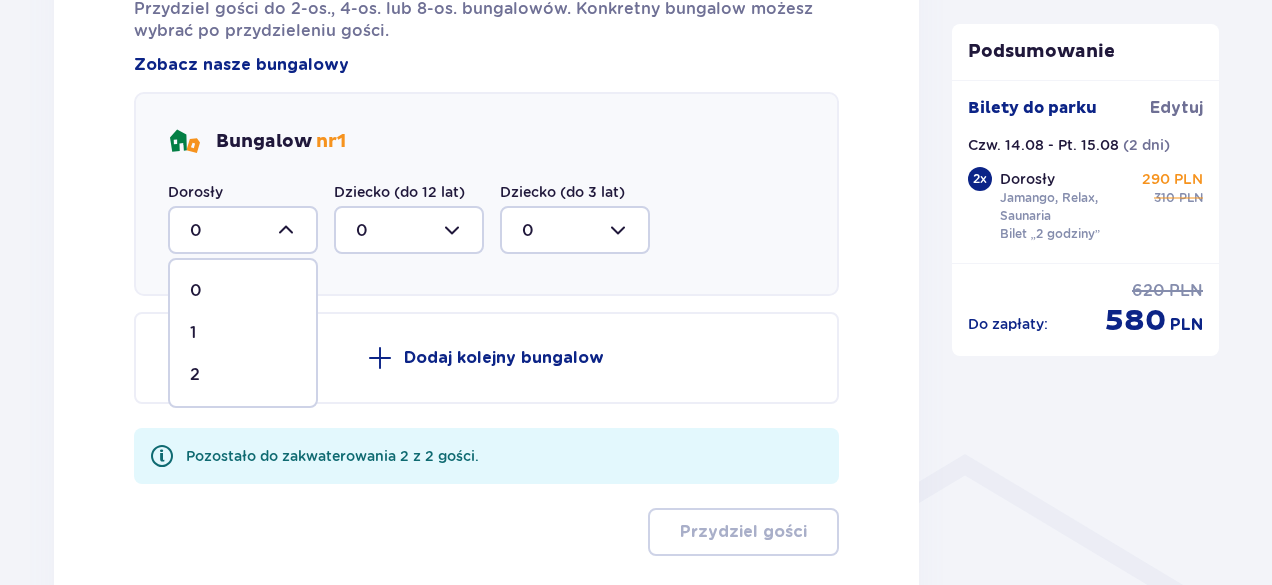 click on "2" at bounding box center (243, 375) 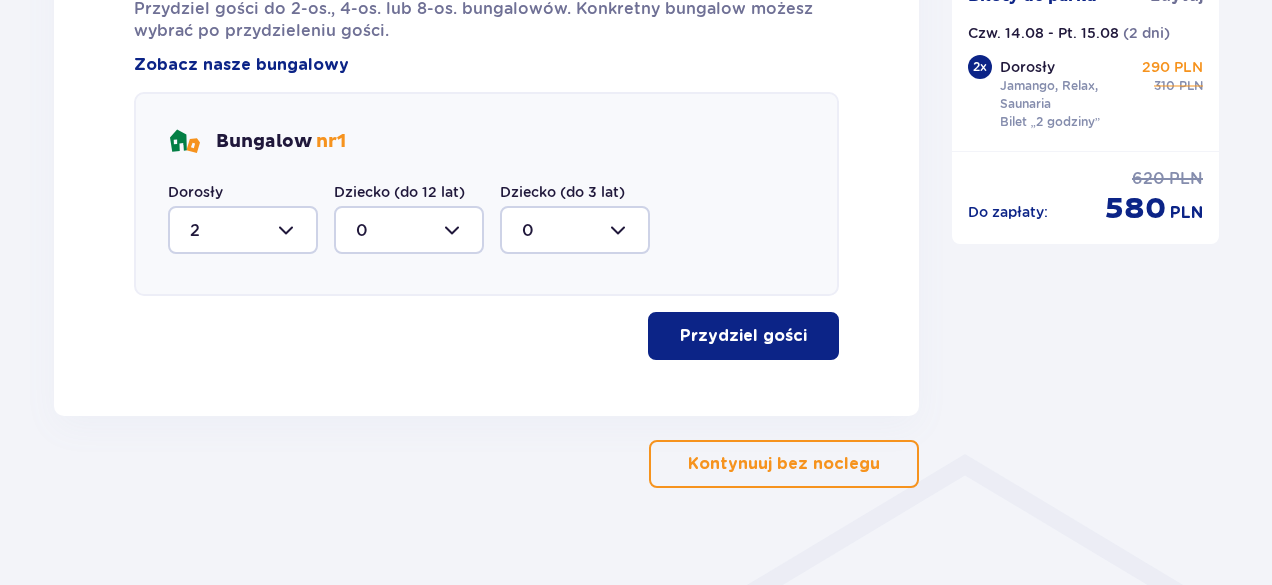 click on "Przydziel gości Przydziel gości do 2-os., 4-os. lub 8-os. bungalowów. Konkretny bungalow możesz wybrać po przydzieleniu gości. Zobacz nasze bungalowy Bungalow   nr  1 Dorosły   2 Dziecko (do 12 lat)   0 Dziecko (do 3 lat)   0 Przydziel gości" at bounding box center (486, 140) 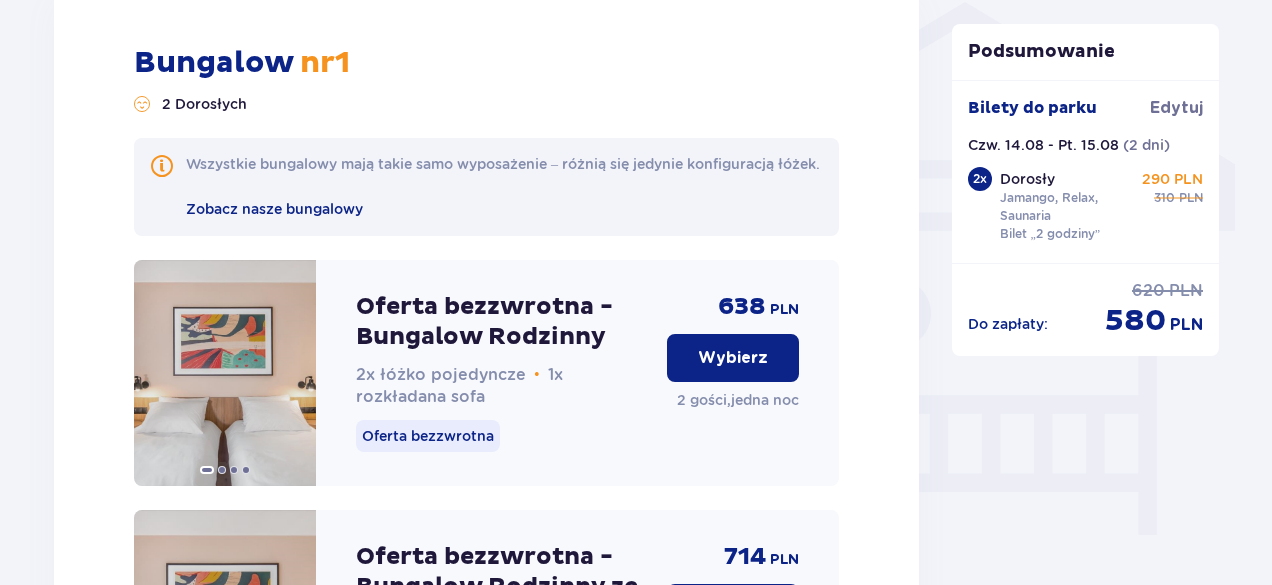 scroll, scrollTop: 1625, scrollLeft: 0, axis: vertical 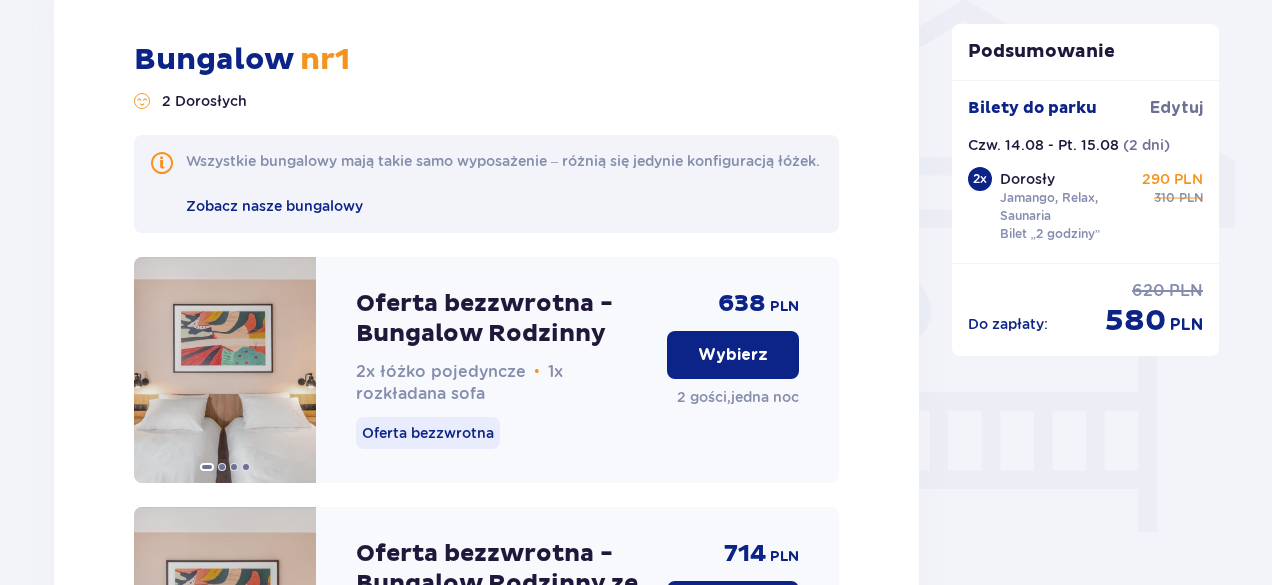 click on "Bungalow nr 1 2 Dorosłych Wszystkie bungalowy mają takie samo wyposażenie – różnią się jedynie konfiguracją łóżek. Zobacz nasze bungalowy Oferta bezzwrotna - Bungalow Rodzinny 2x łóżko pojedyncze • 1x rozkładana sofa Oferta bezzwrotna 638 PLN Wybierz 2 gości , jedna noc Oferta bezzwrotna - Bungalow Rodzinny ze śniadaniem 2x łóżko pojedyncze • 1x rozkładana sofa Oferta bezzwrotna 714 PLN Wybierz 2 gości , jedna noc Bungalow Rodzinny 2x łóżko pojedyncze • 1x rozkładana sofa Oferta zwrotna do 7 dni przed wizytą 750 PLN Wybierz 2 gości , jedna noc Bungalow Rodzinny ze śniadaniem 2x łóżko pojedyncze • 1x rozkładana sofa Oferta zwrotna do 7 dni przed wizytą 840 PLN Wybierz 2 gości , jedna noc" at bounding box center (486, 657) 